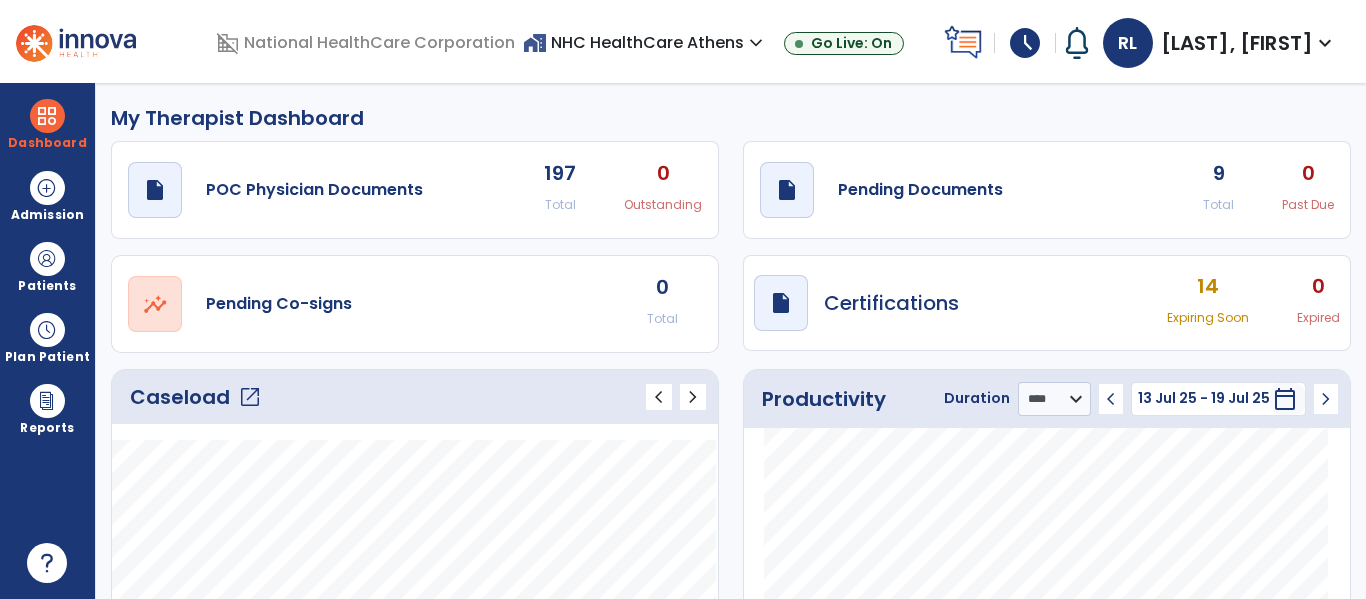select on "****" 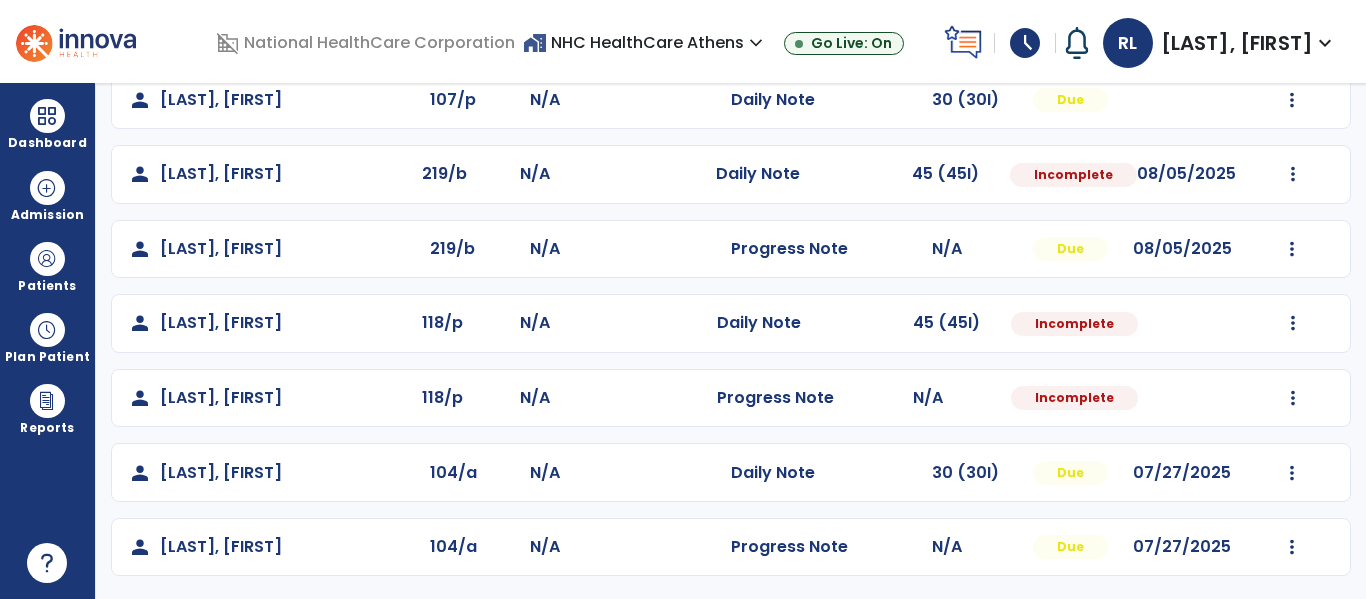 scroll, scrollTop: 558, scrollLeft: 0, axis: vertical 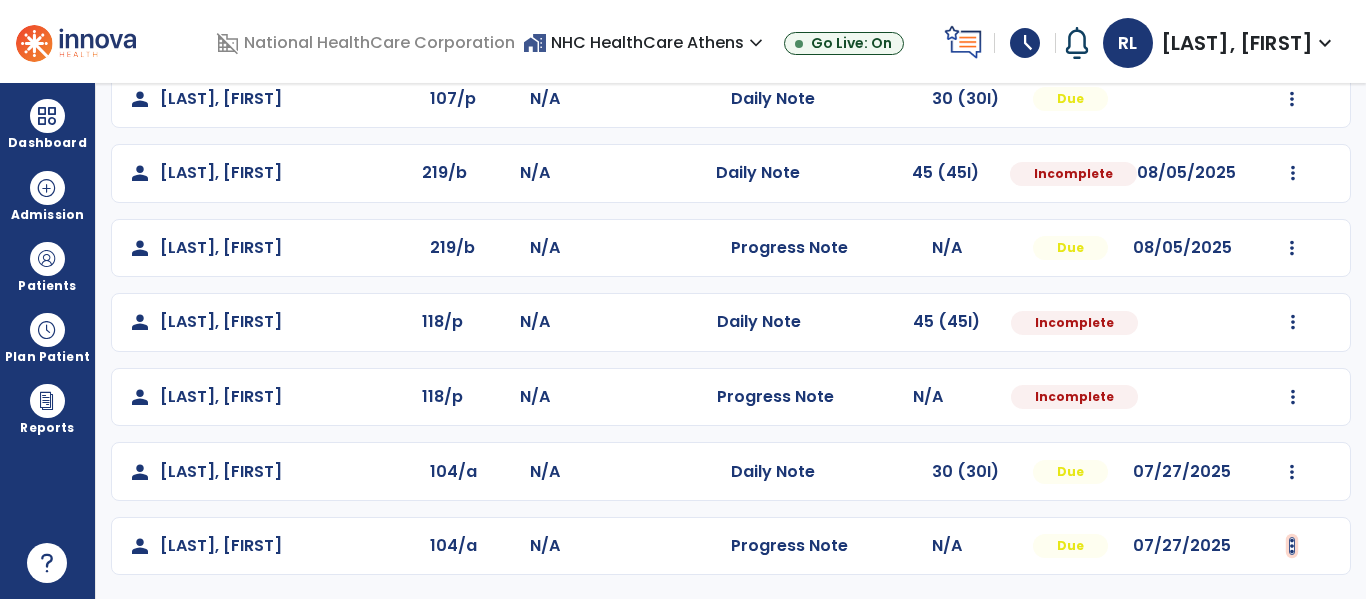 click at bounding box center (1292, -125) 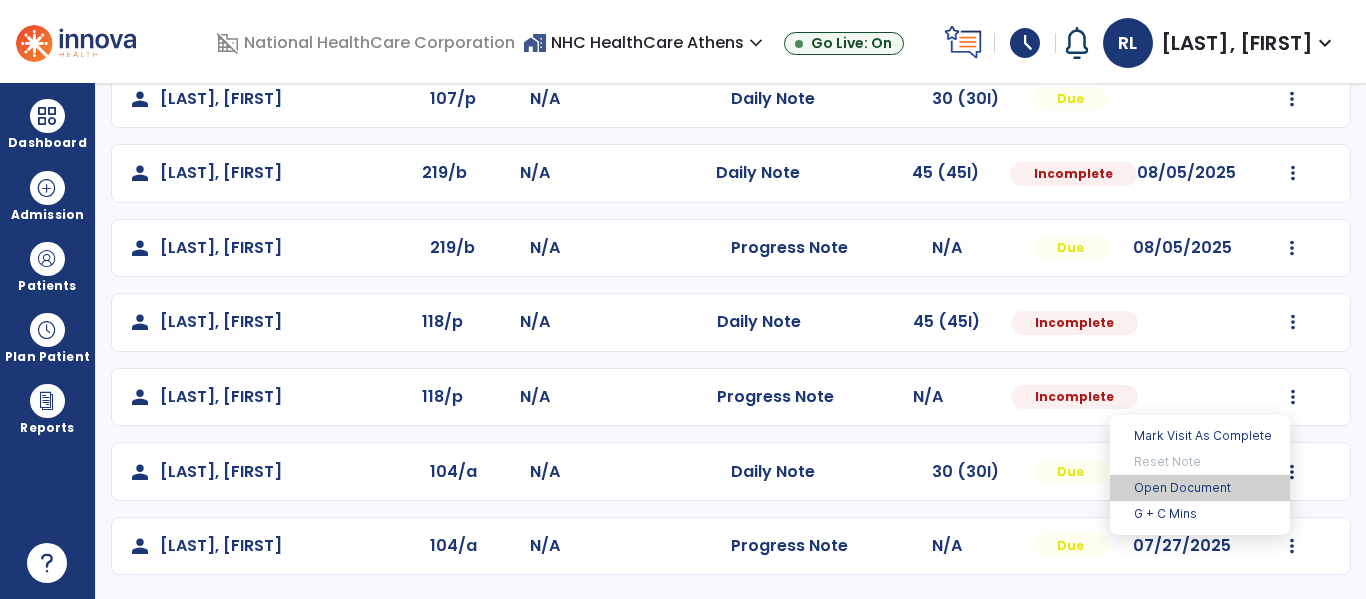 click on "Open Document" at bounding box center (1200, 488) 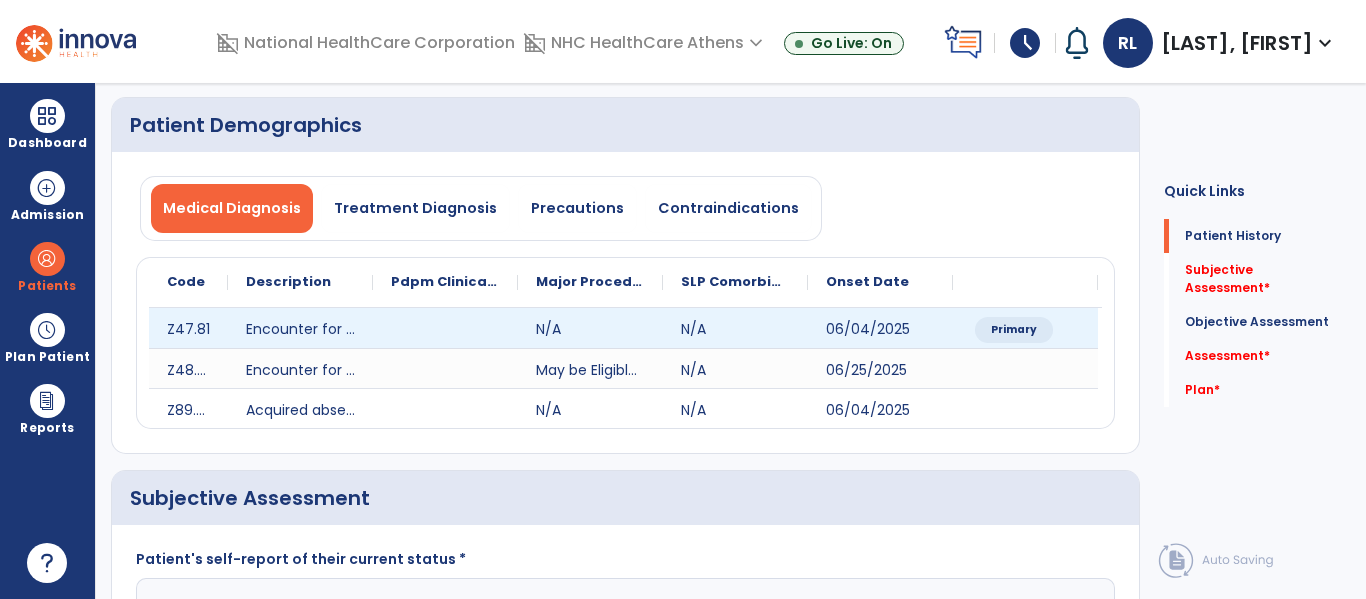 scroll, scrollTop: 0, scrollLeft: 0, axis: both 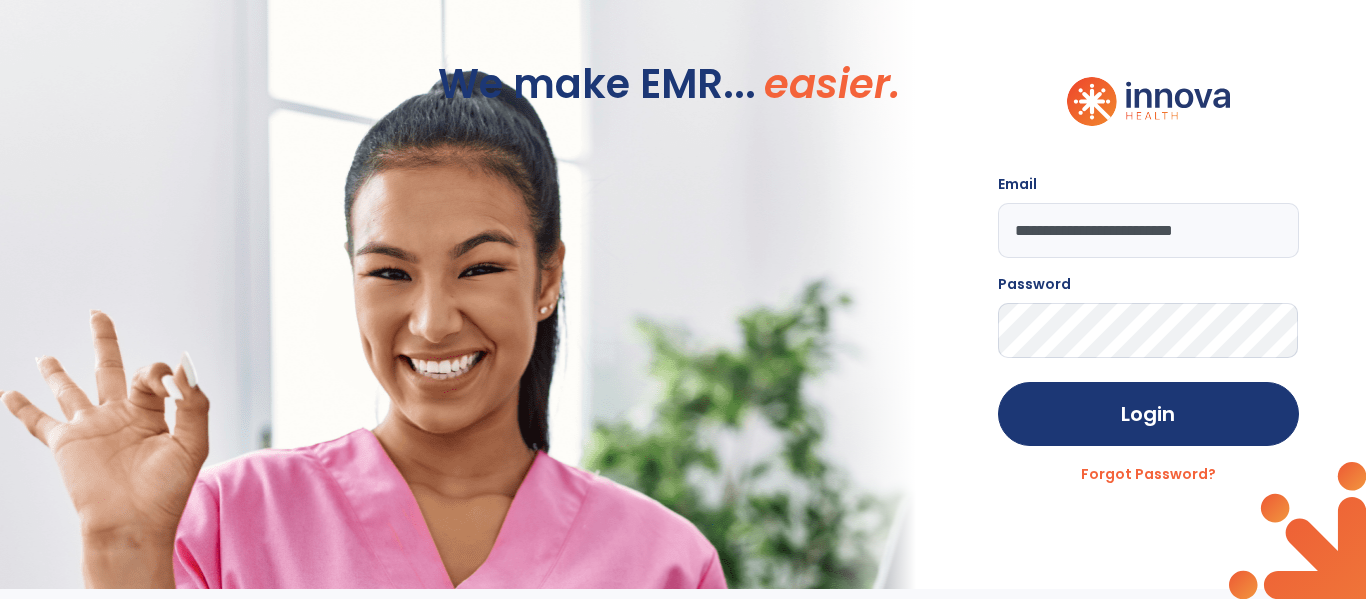 click on "We make EMR... easier." 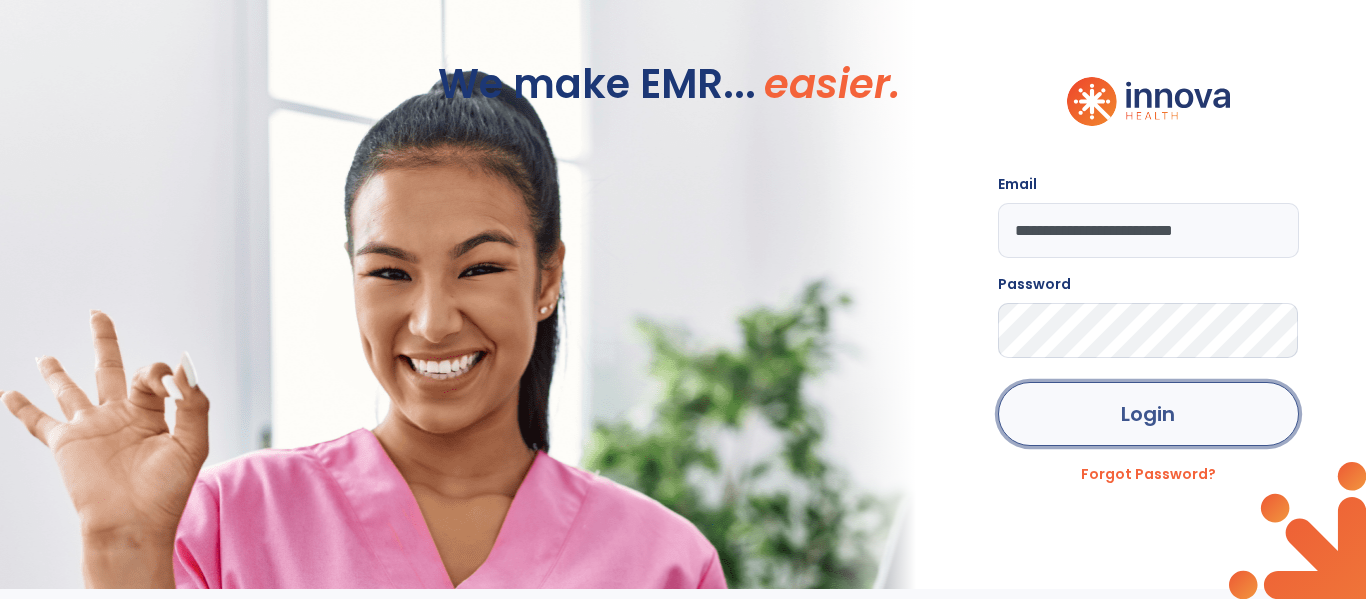 click on "Login" 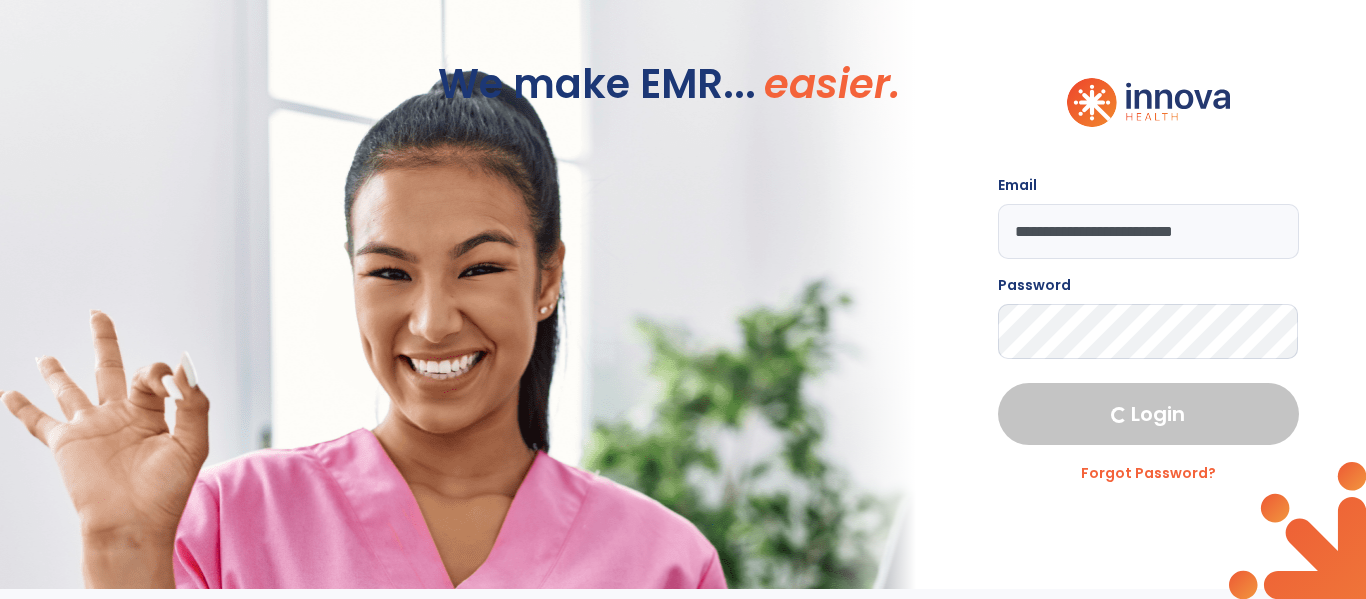 select on "****" 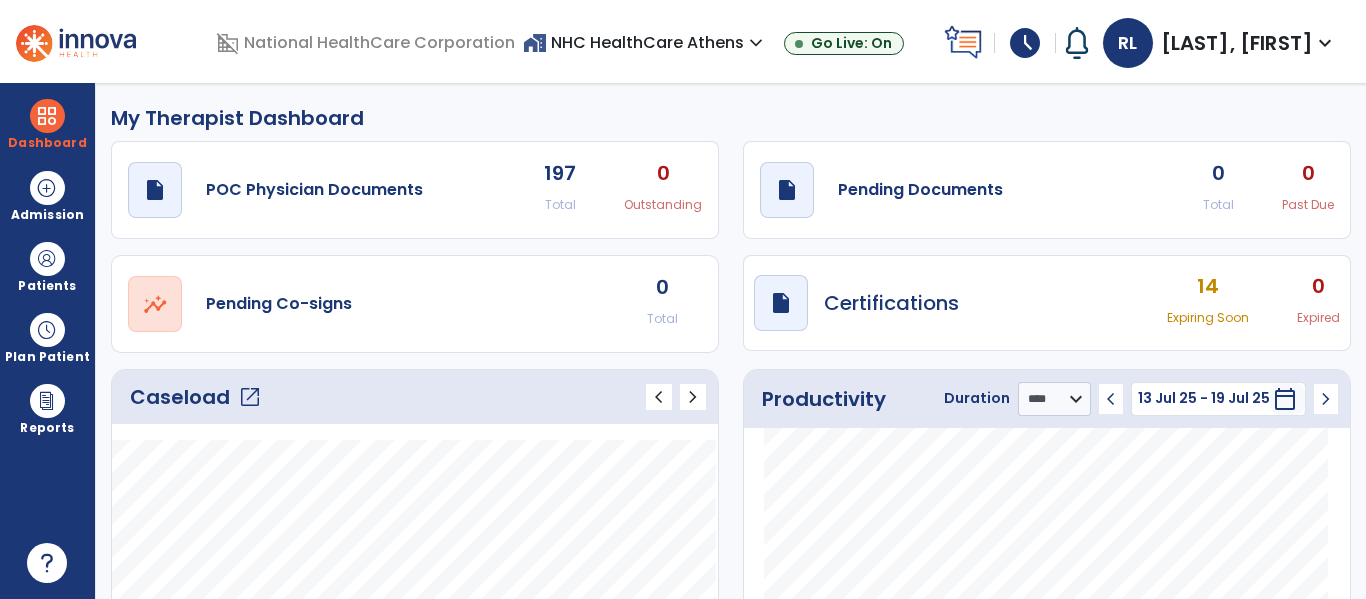 click on "open_in_new" 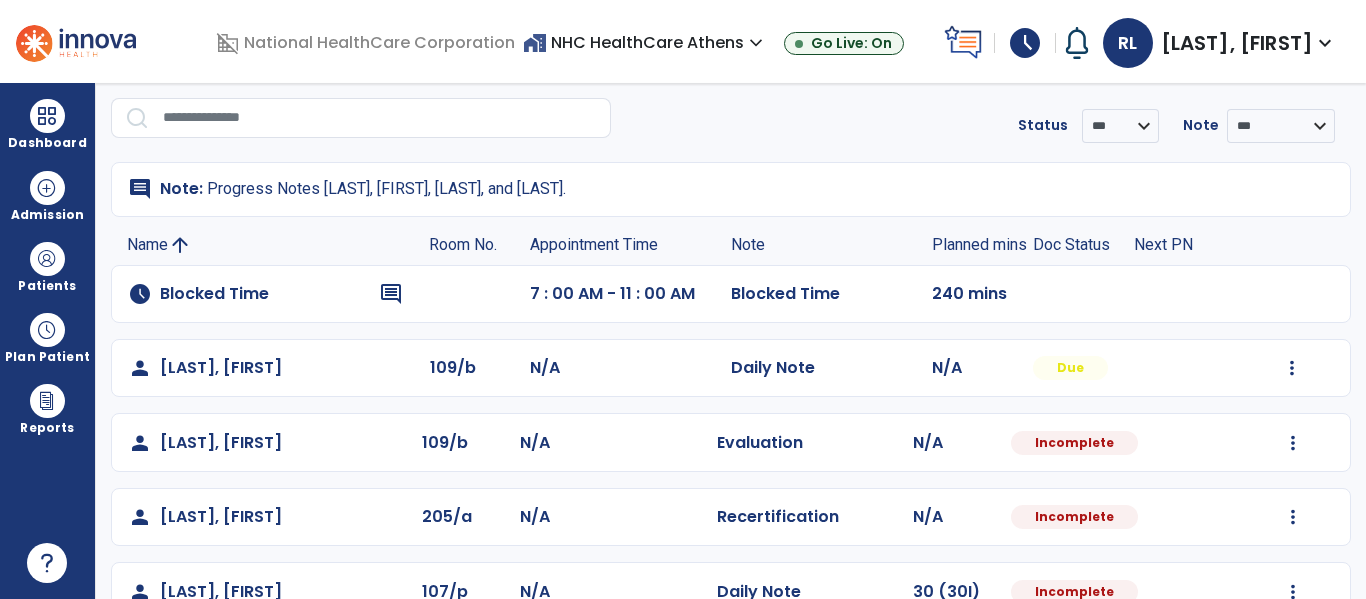 scroll, scrollTop: 0, scrollLeft: 0, axis: both 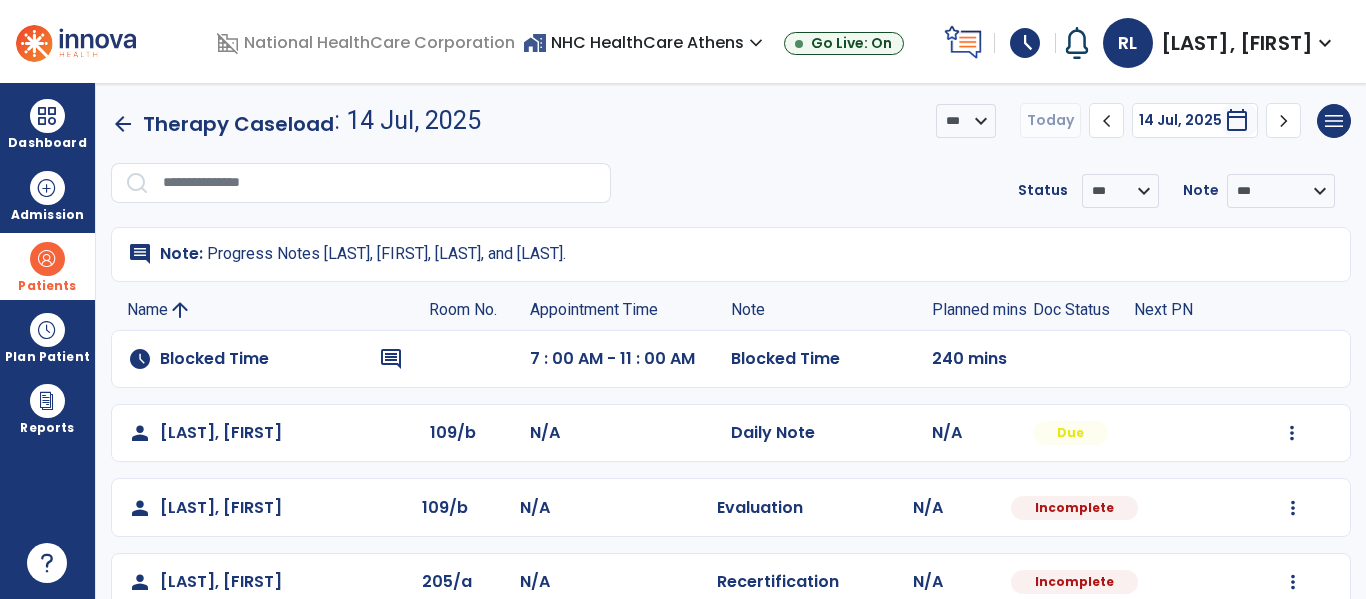 click on "Patients" at bounding box center (47, 286) 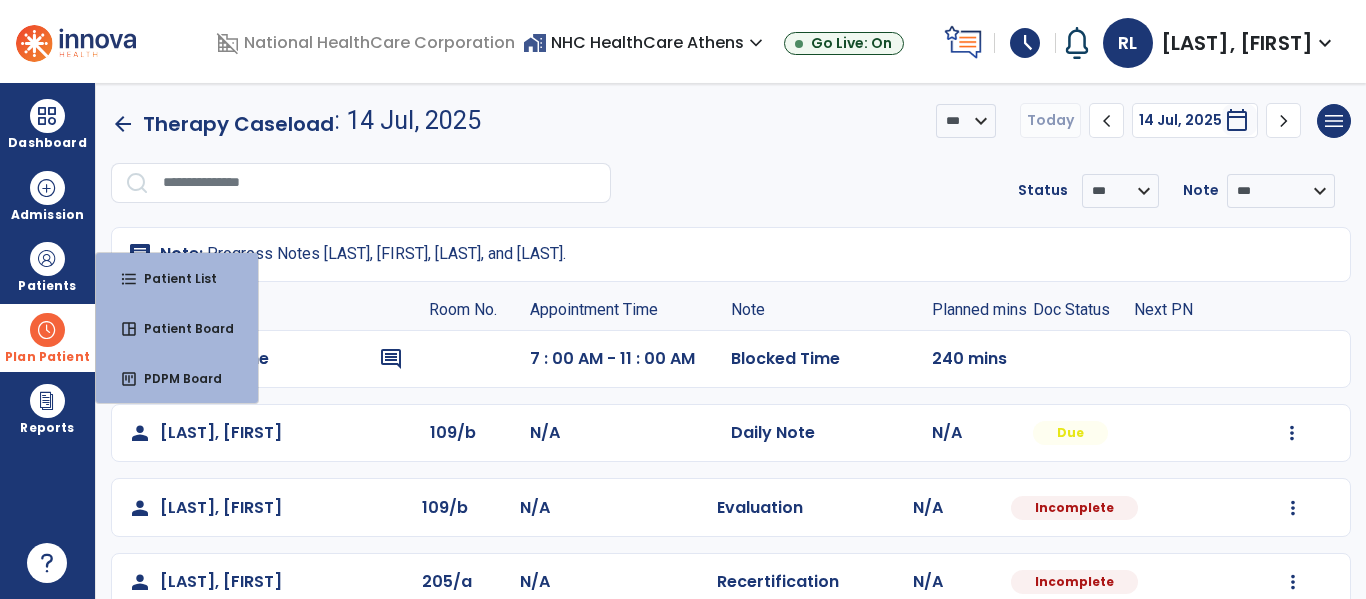 click at bounding box center [47, 330] 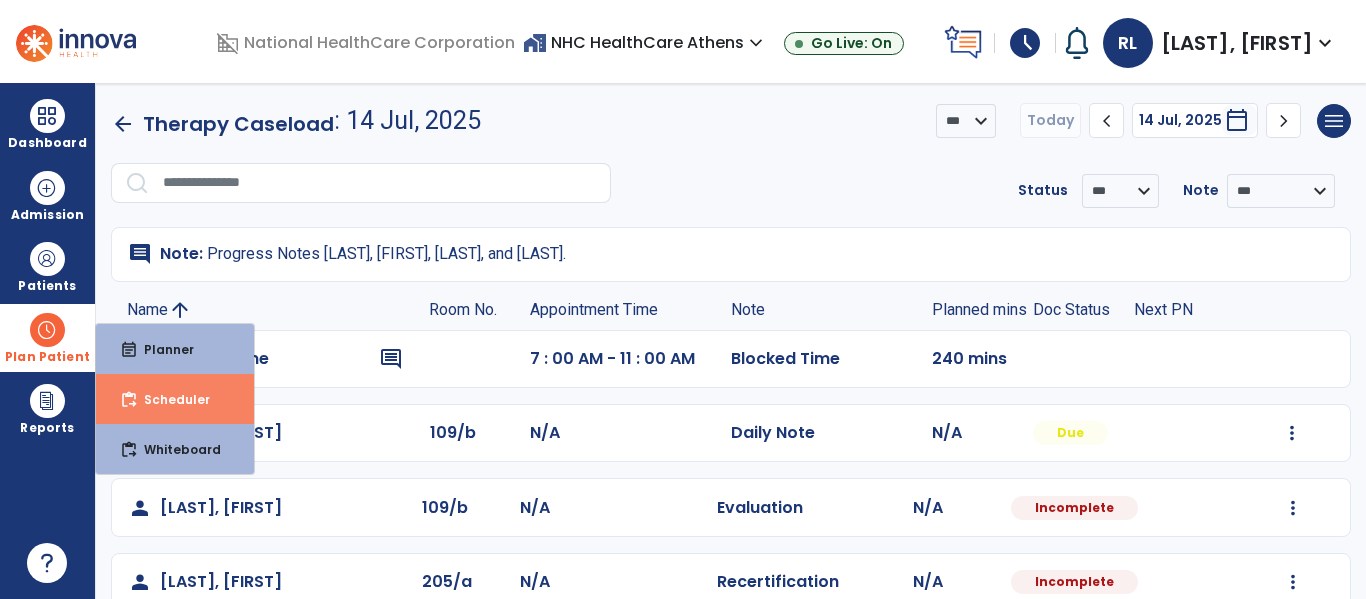 click on "Scheduler" at bounding box center (169, 399) 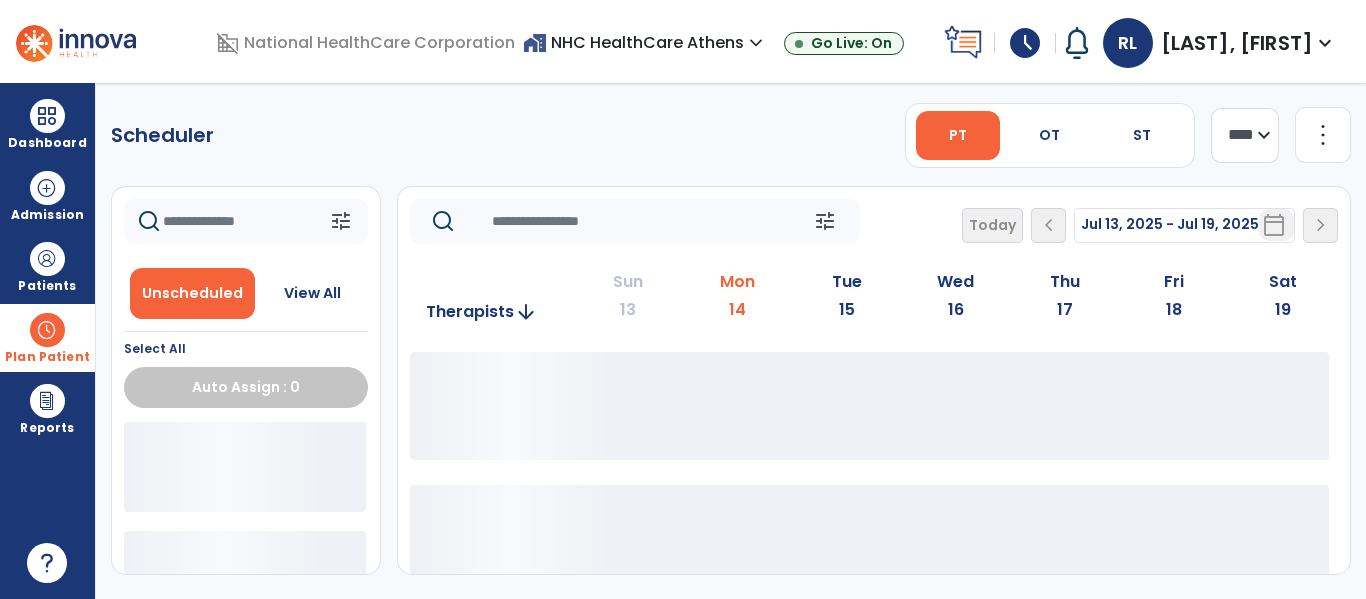 click on "**** ***" 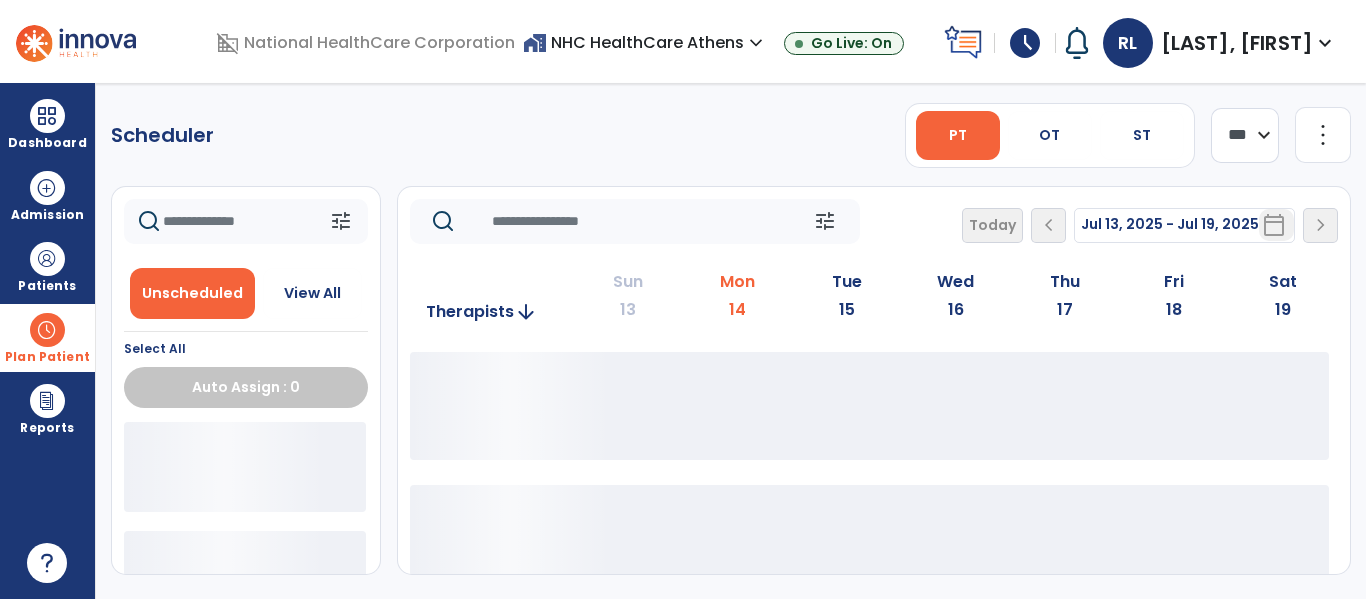 click on "**** ***" 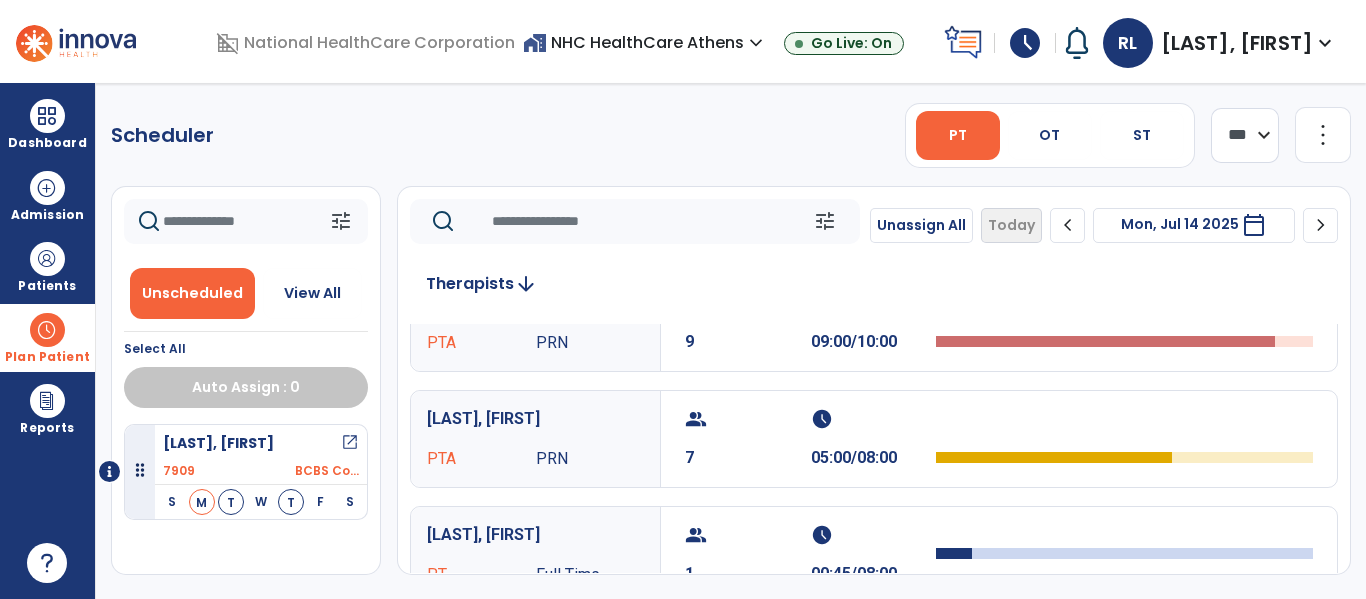 scroll, scrollTop: 455, scrollLeft: 0, axis: vertical 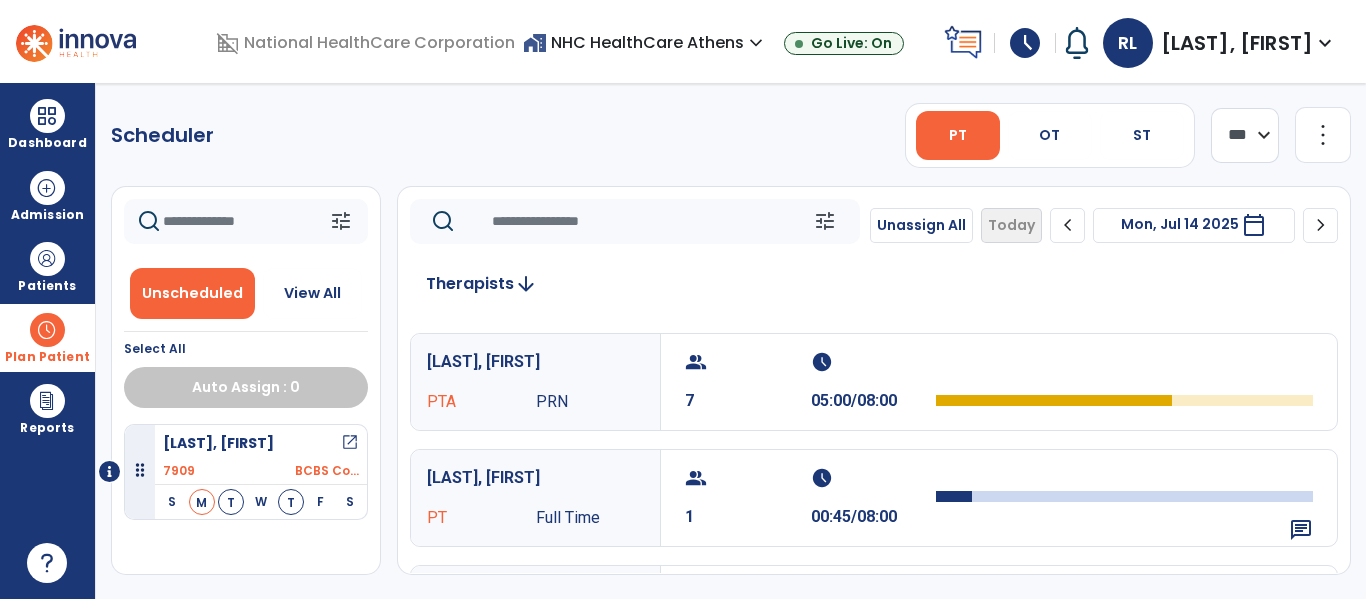 click on "[LAST], [FIRST] PTA PRN" at bounding box center (535, 382) 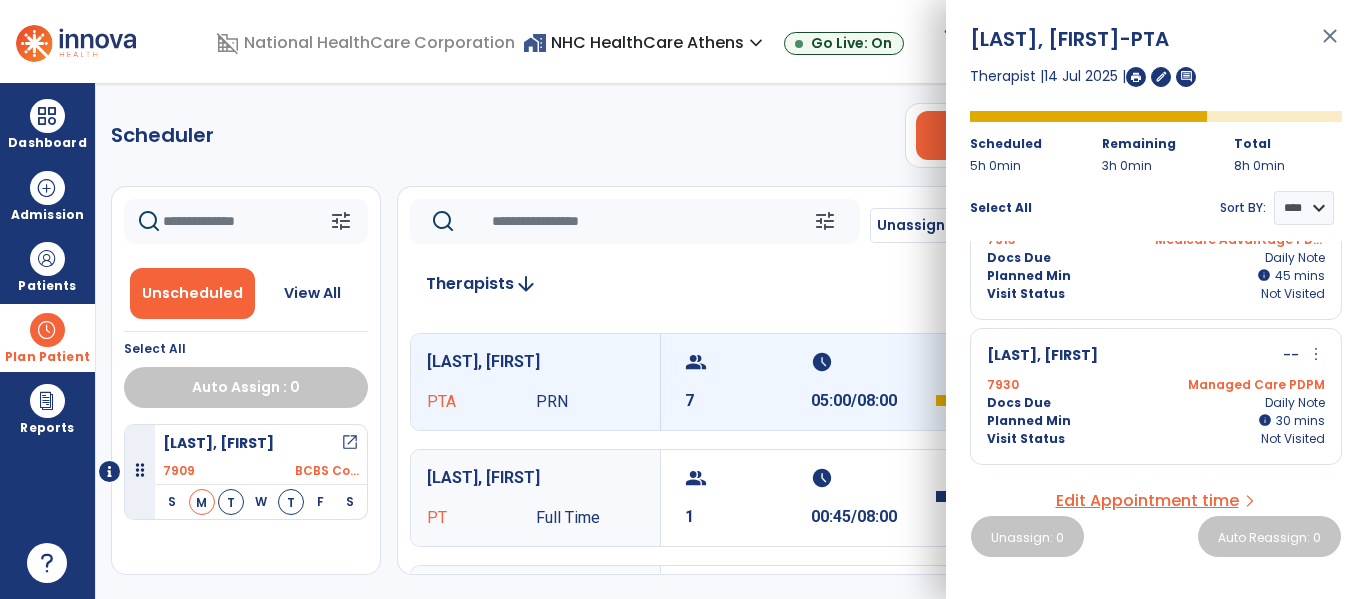 scroll, scrollTop: 791, scrollLeft: 0, axis: vertical 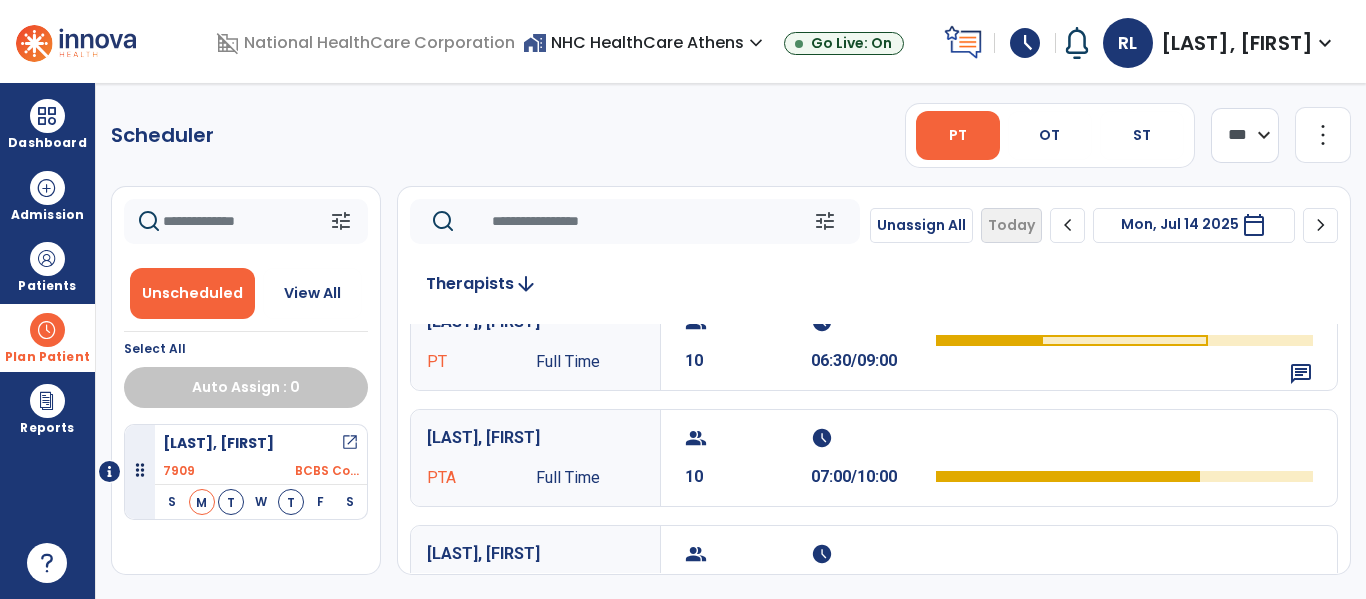 click on "[LAST], [FIRST]" at bounding box center (535, 438) 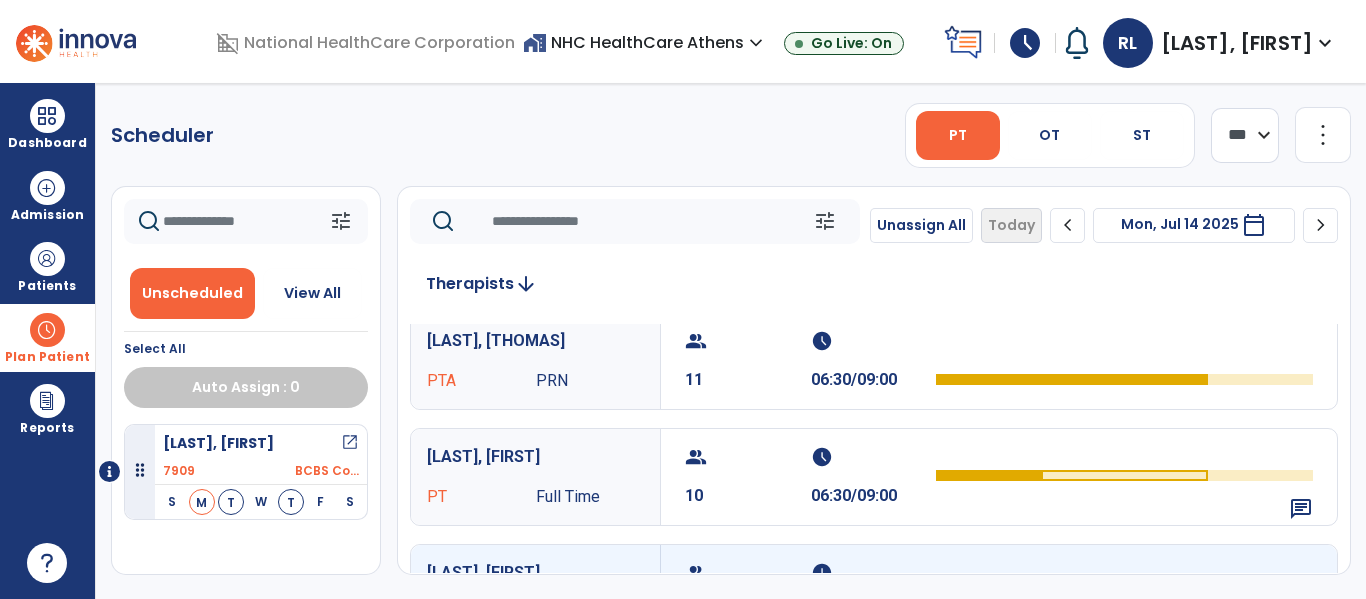scroll, scrollTop: 0, scrollLeft: 0, axis: both 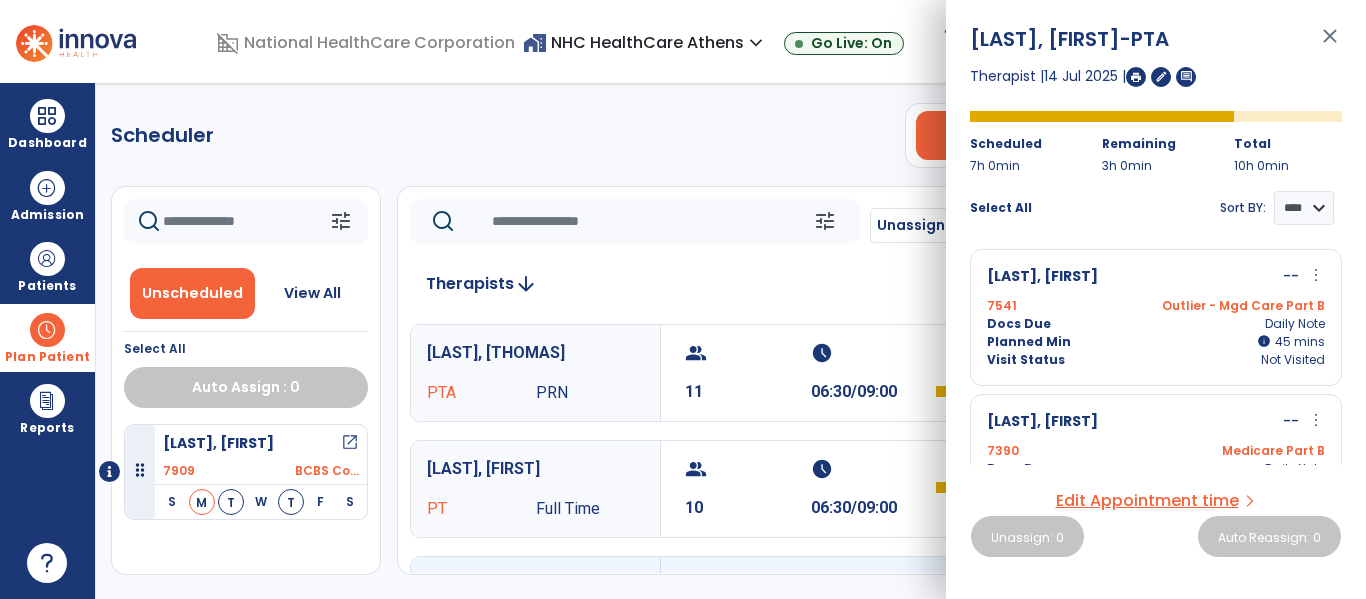 click on "[LAST], [FIRST]" at bounding box center (535, 373) 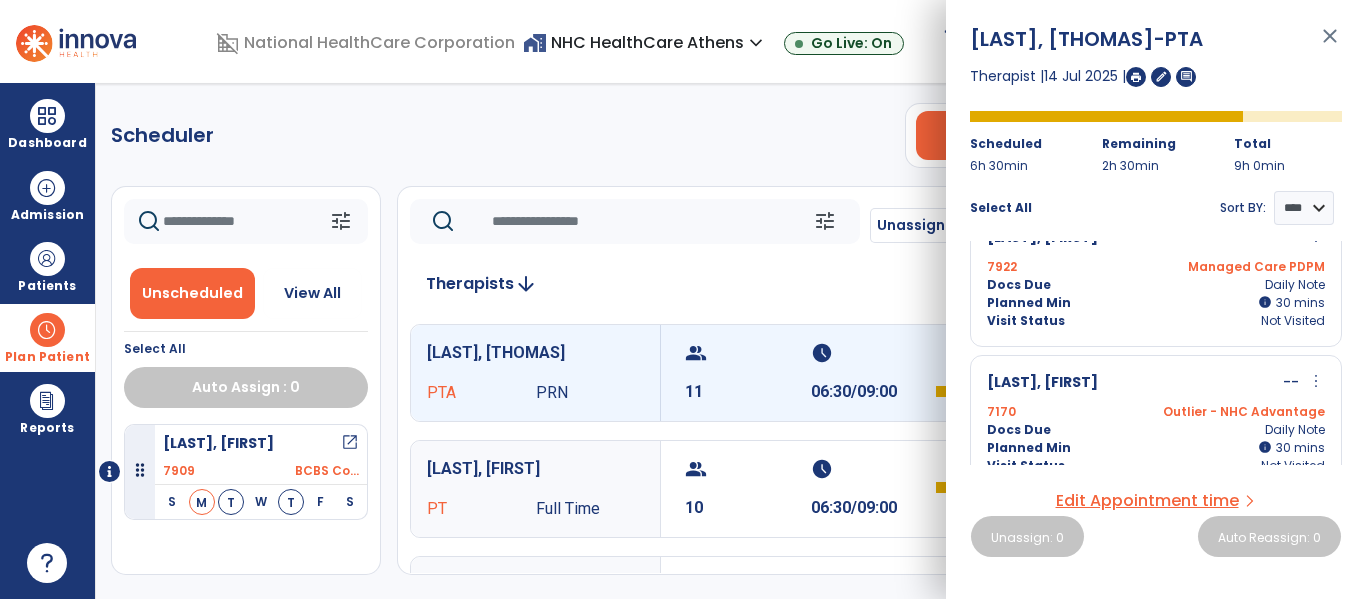 scroll, scrollTop: 1371, scrollLeft: 0, axis: vertical 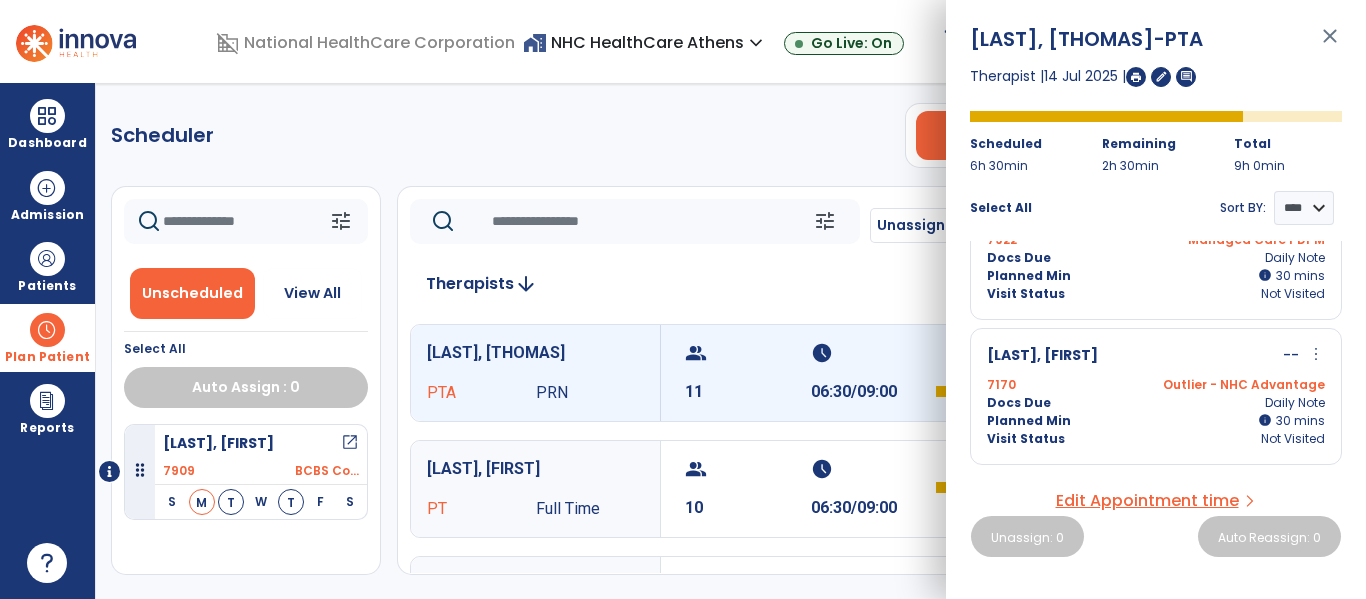 click on "close" at bounding box center [1330, 45] 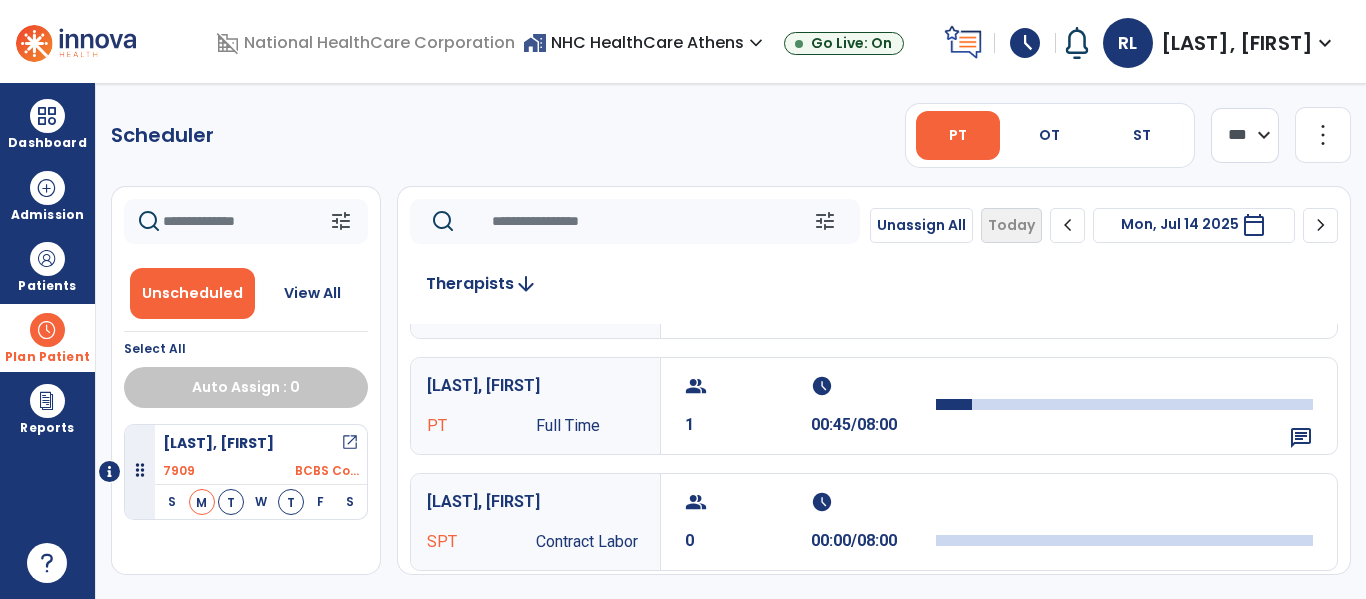 scroll, scrollTop: 546, scrollLeft: 0, axis: vertical 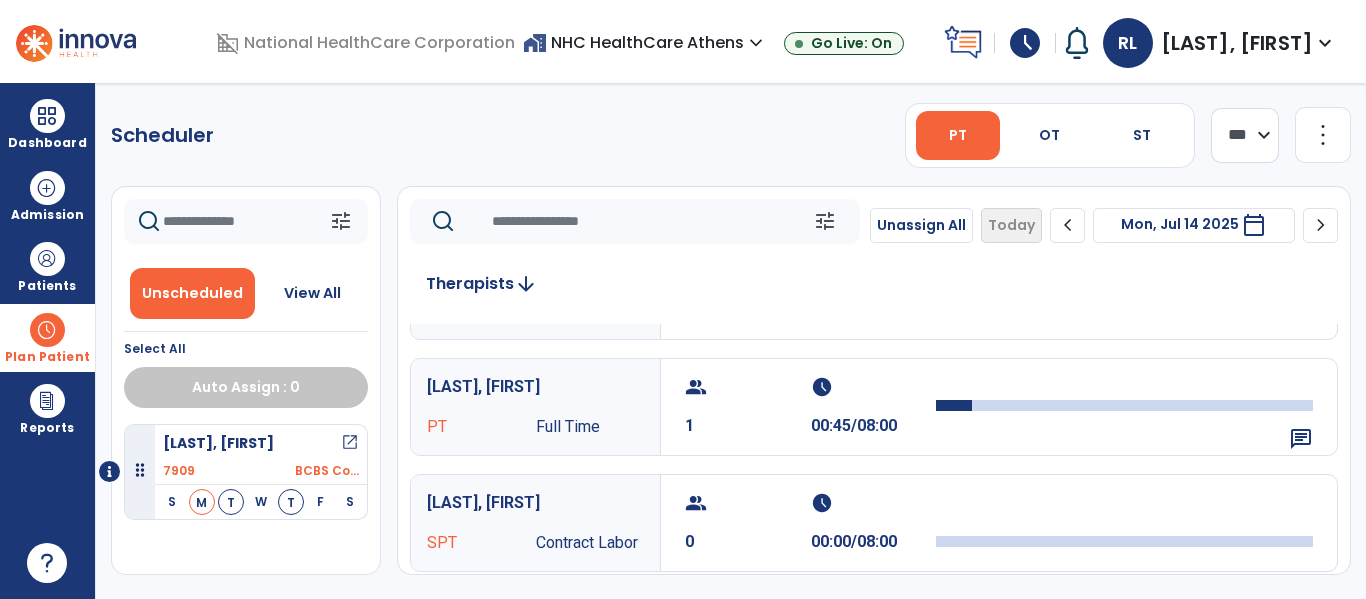 click on "[LAST], [FIRST] PT Full Time" at bounding box center (535, 407) 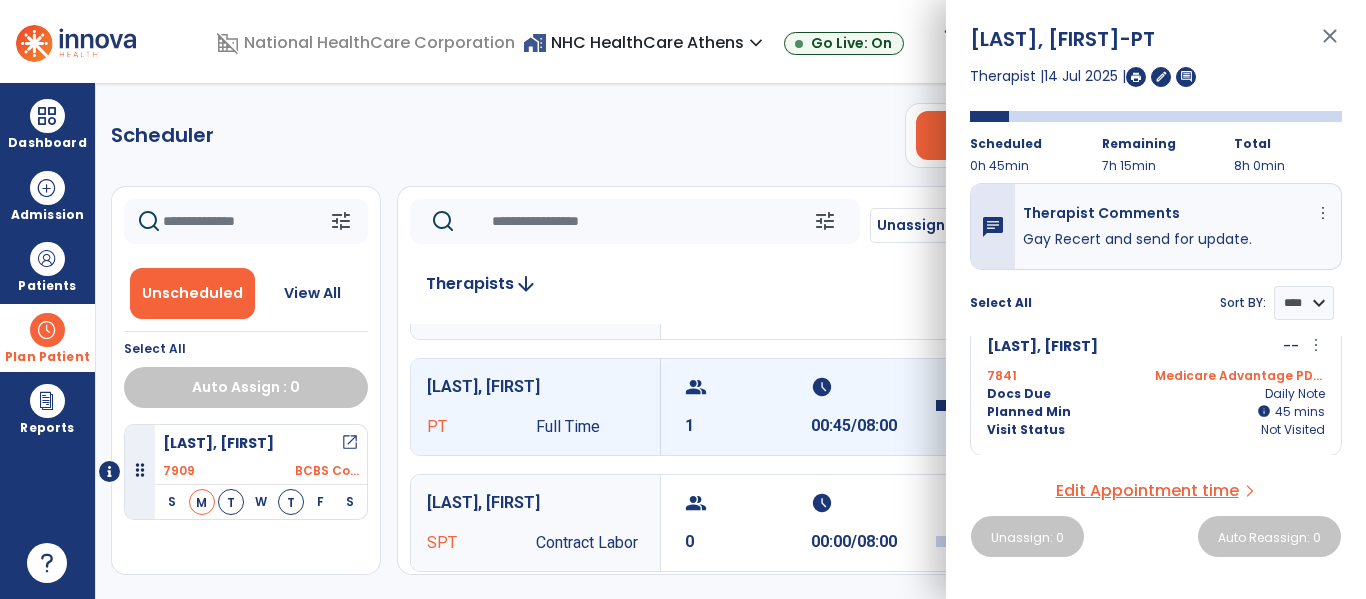 scroll, scrollTop: 0, scrollLeft: 0, axis: both 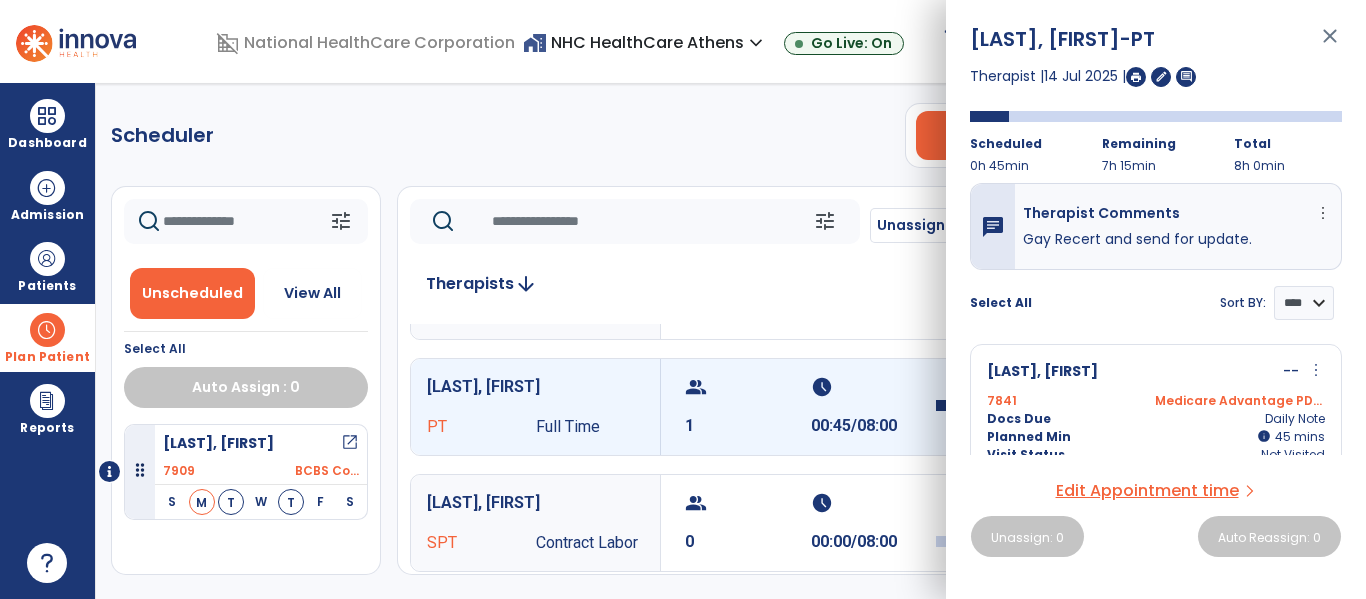 click on "close" at bounding box center (1330, 45) 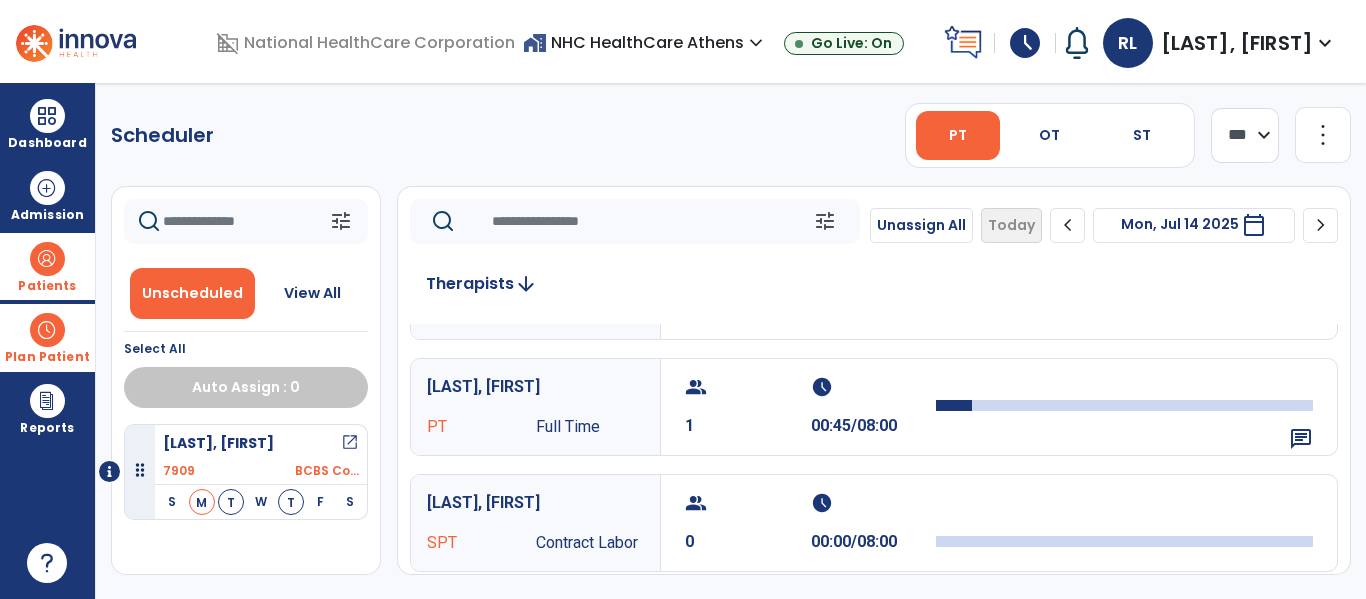 click at bounding box center (47, 259) 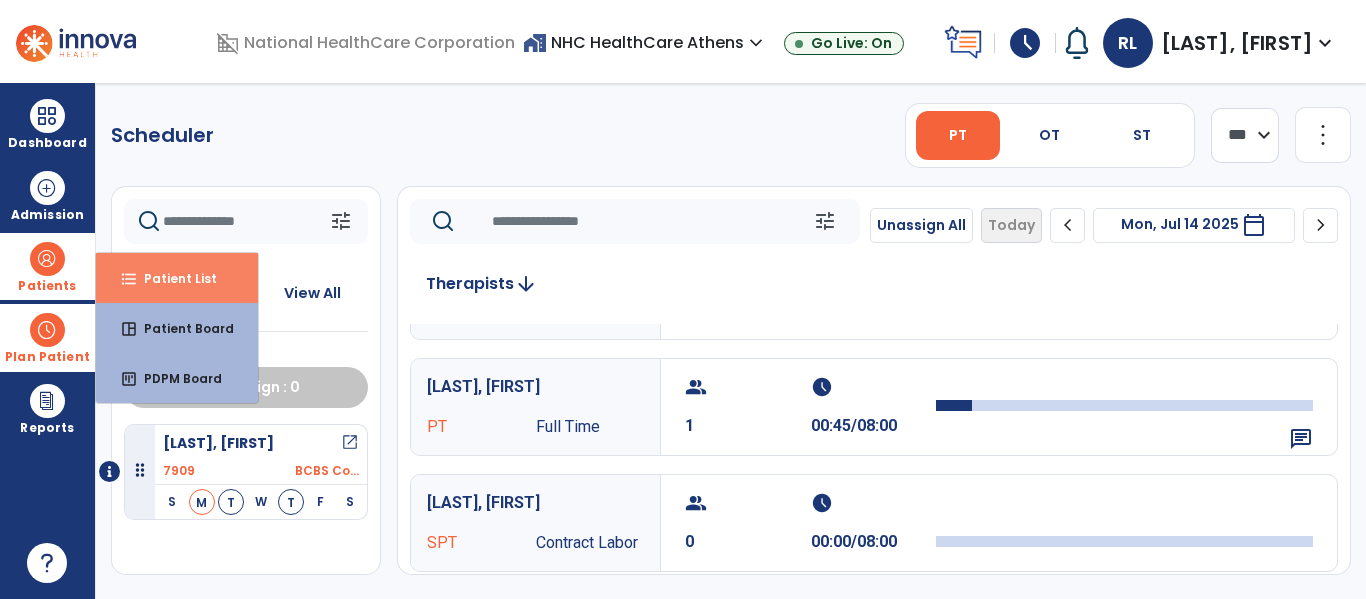 click on "Patient List" at bounding box center [172, 278] 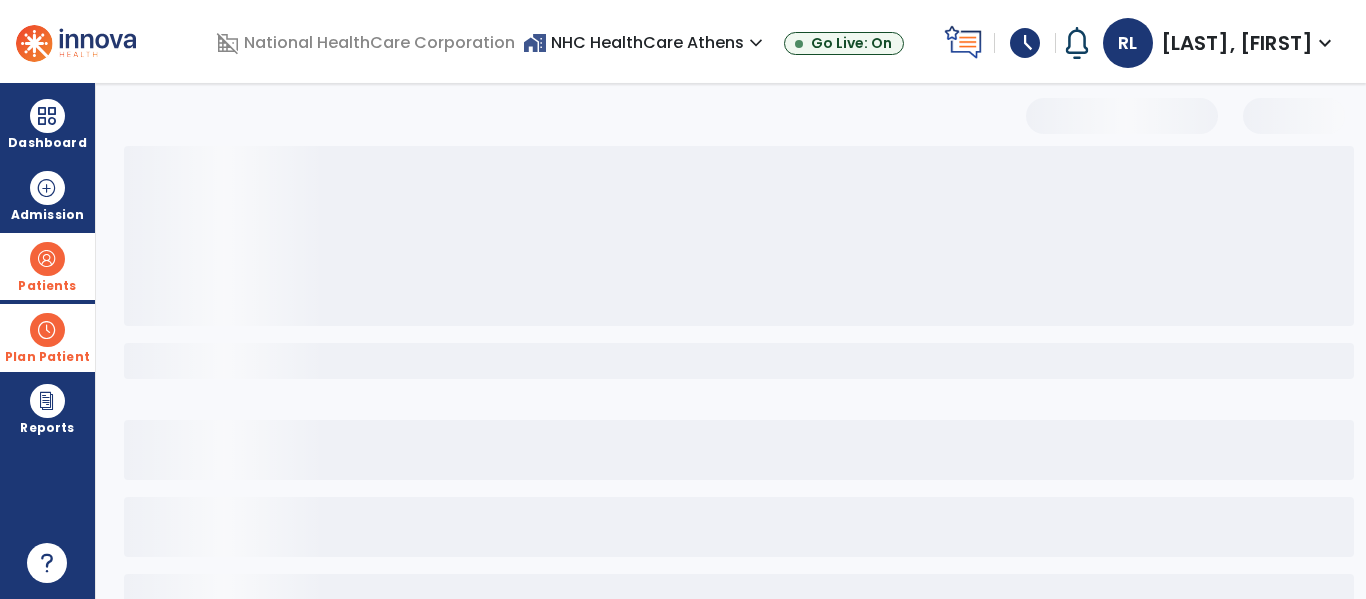 select on "***" 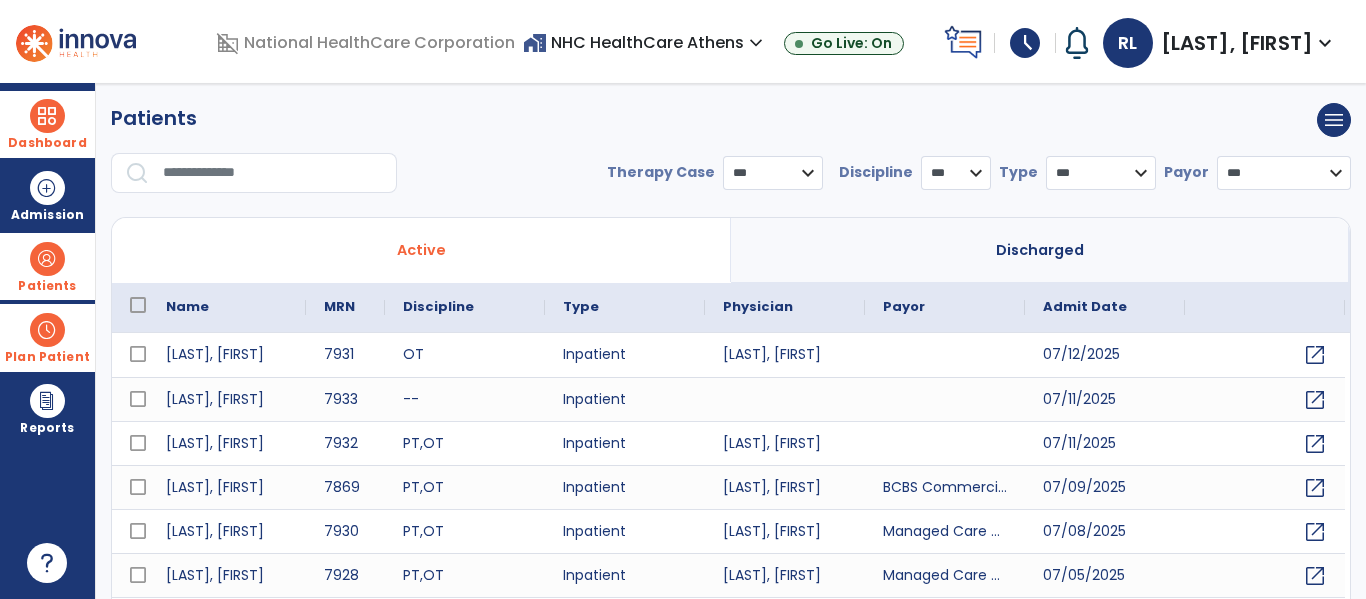 click at bounding box center [47, 116] 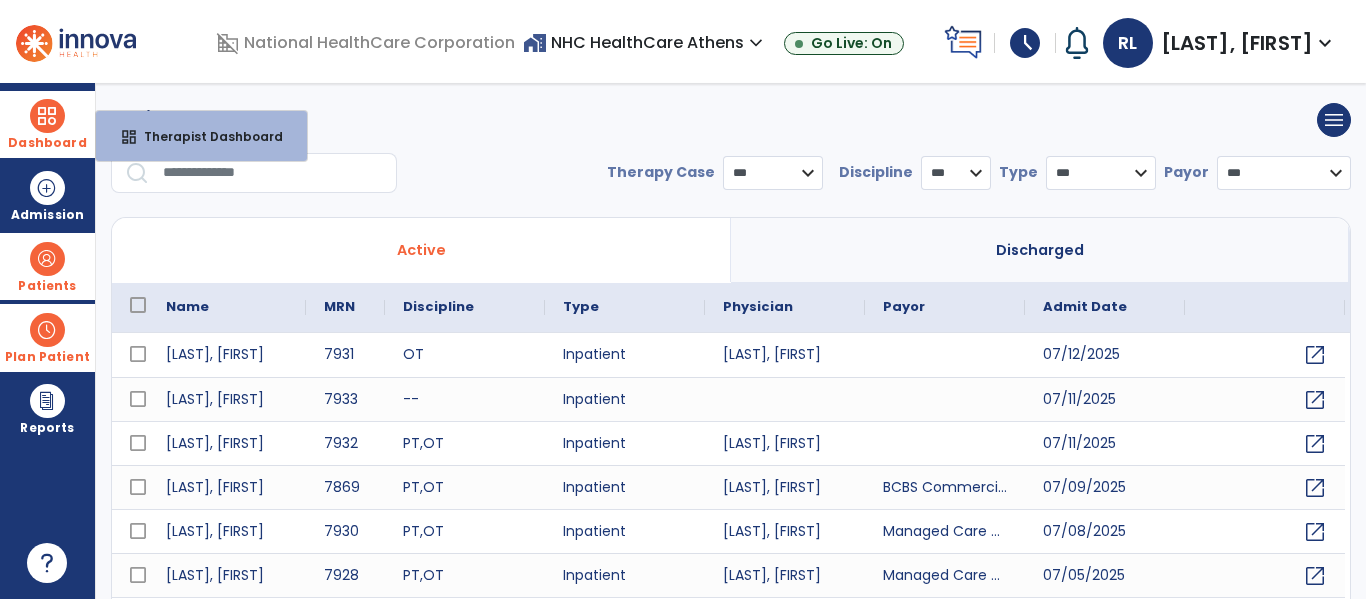 click on "dashboard  Therapist Dashboard" at bounding box center [201, 136] 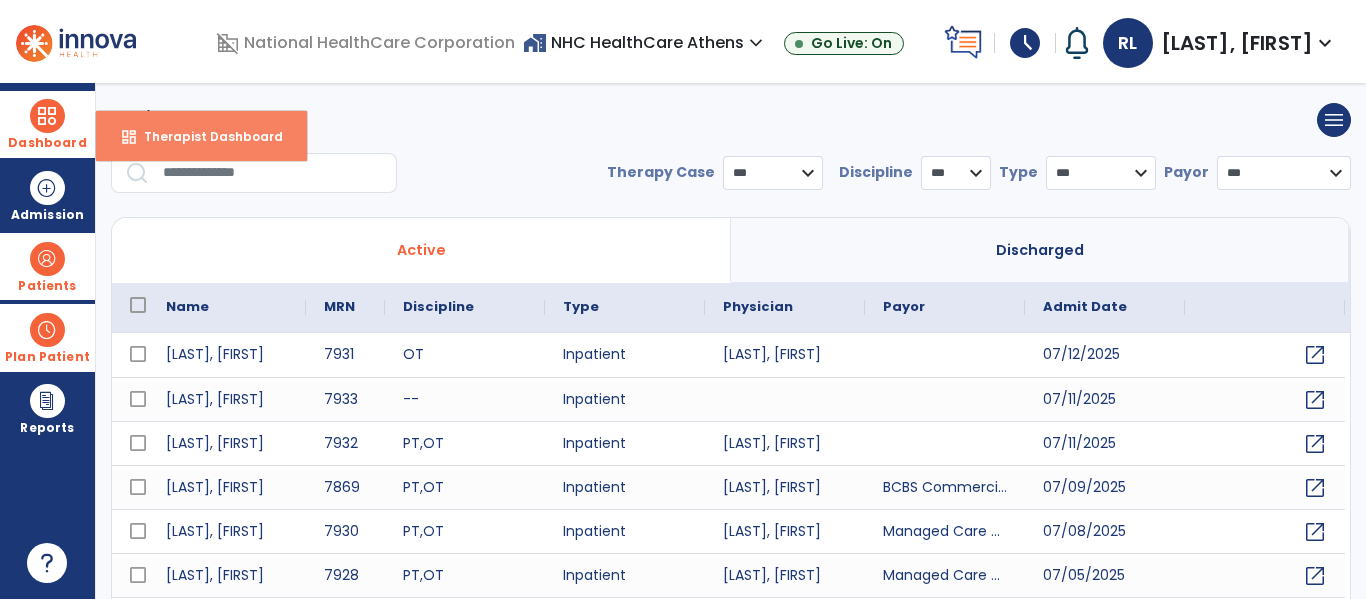 click on "Therapist Dashboard" at bounding box center (205, 136) 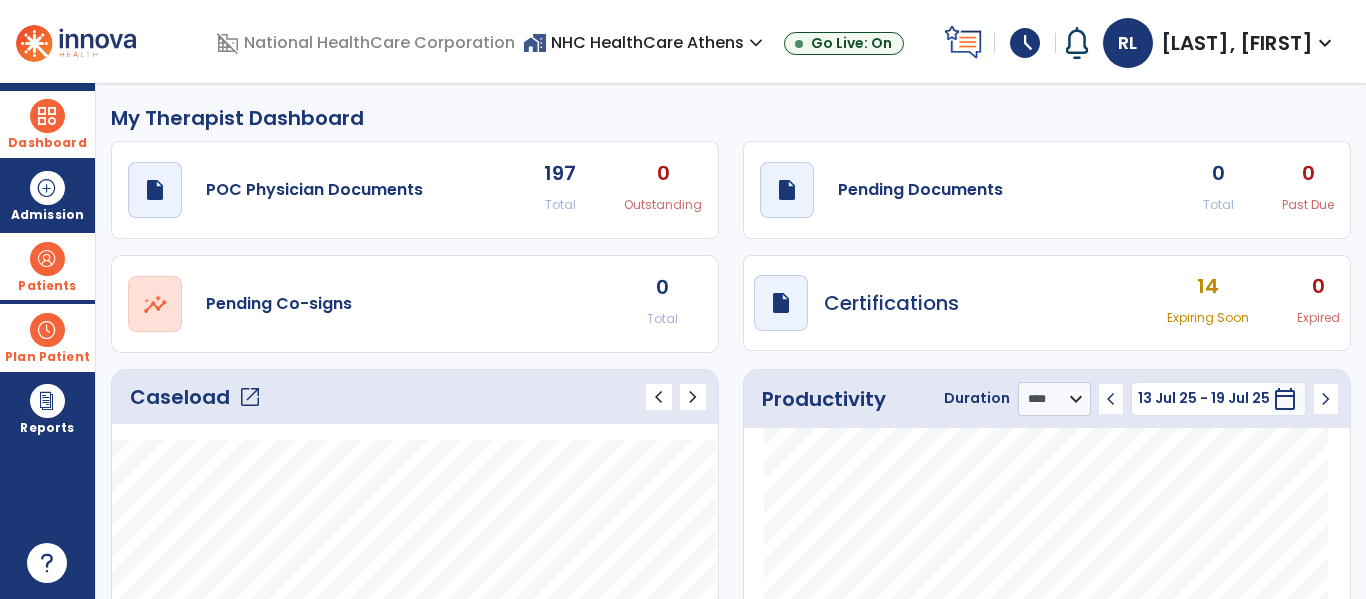 click on "open_in_new" 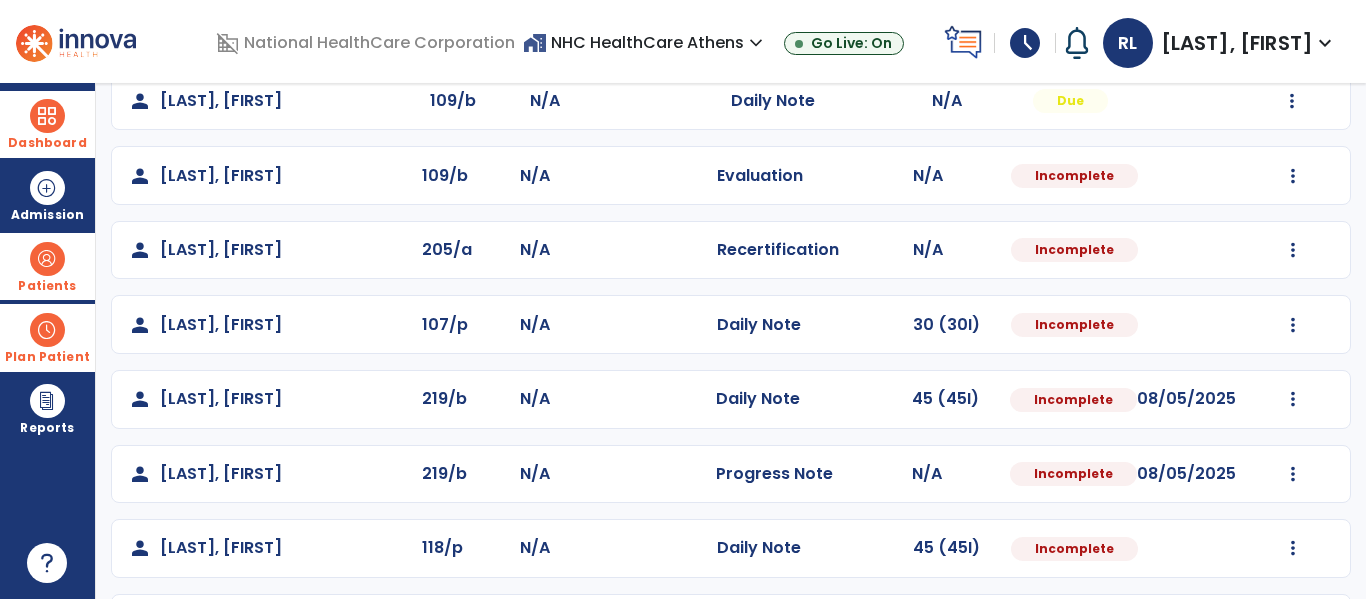 scroll, scrollTop: 331, scrollLeft: 0, axis: vertical 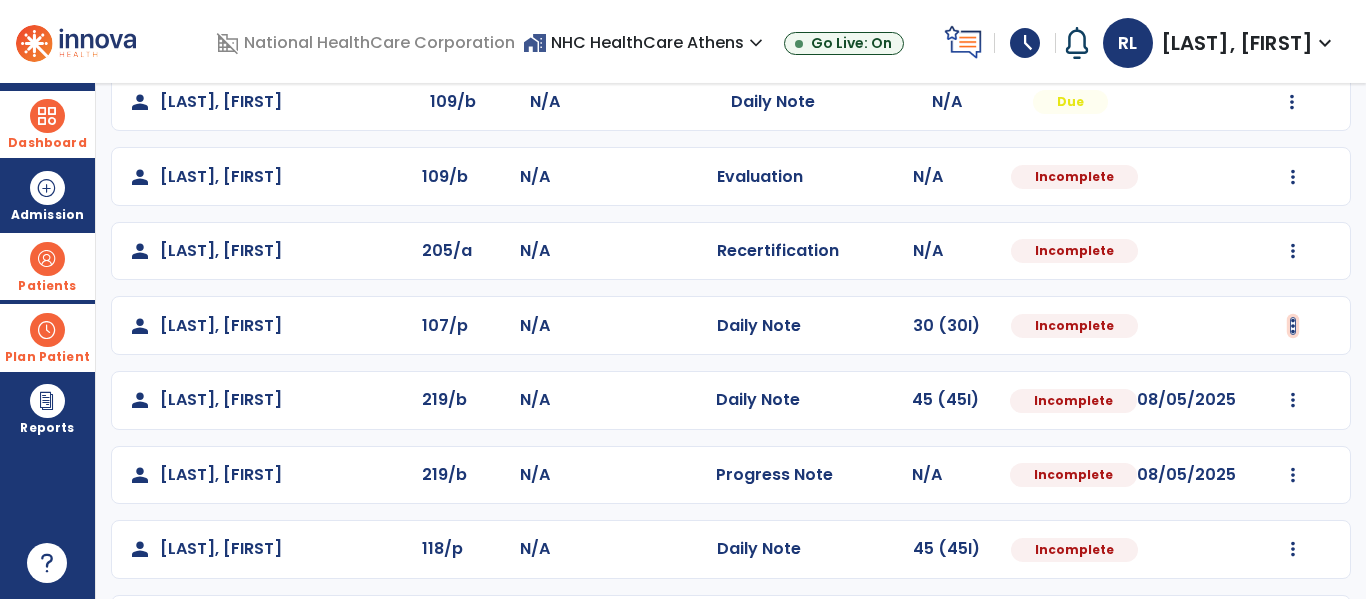 click at bounding box center [1292, 102] 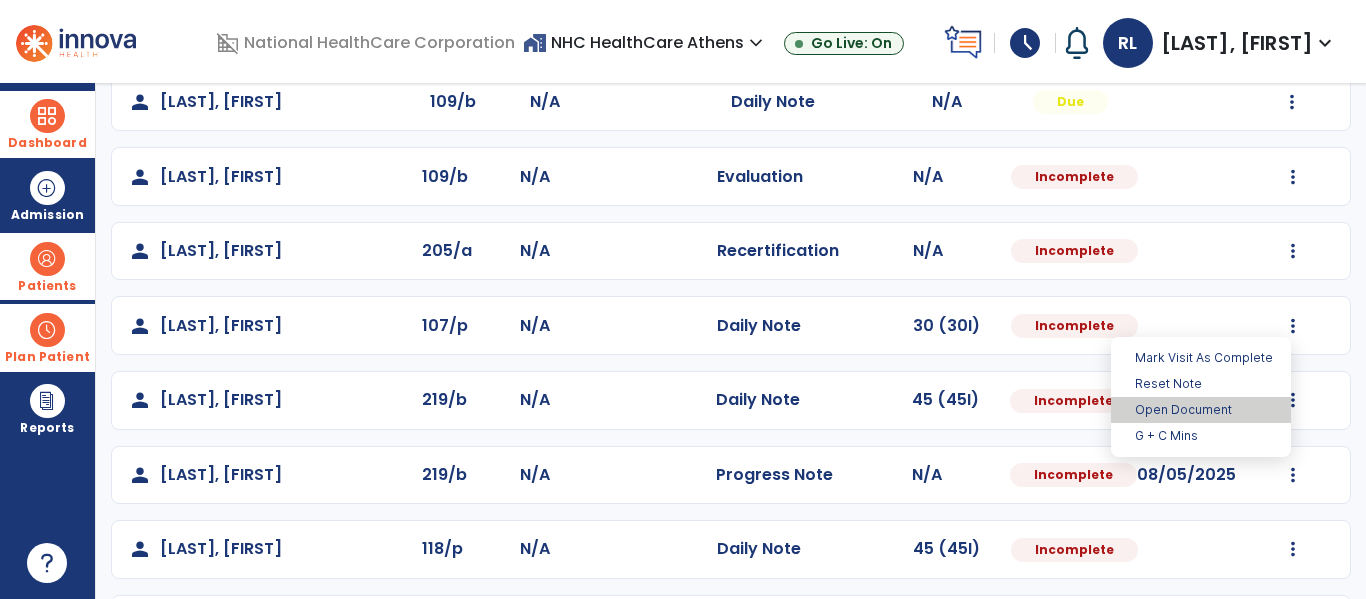 click on "Open Document" at bounding box center (1201, 410) 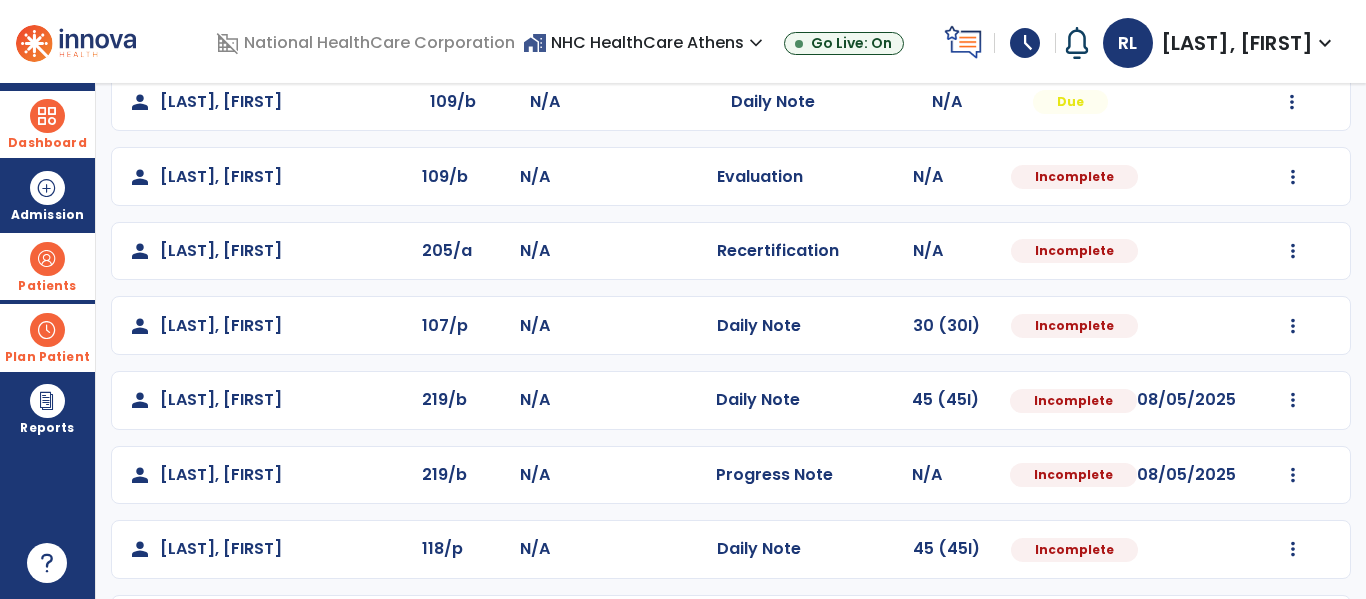 select on "*" 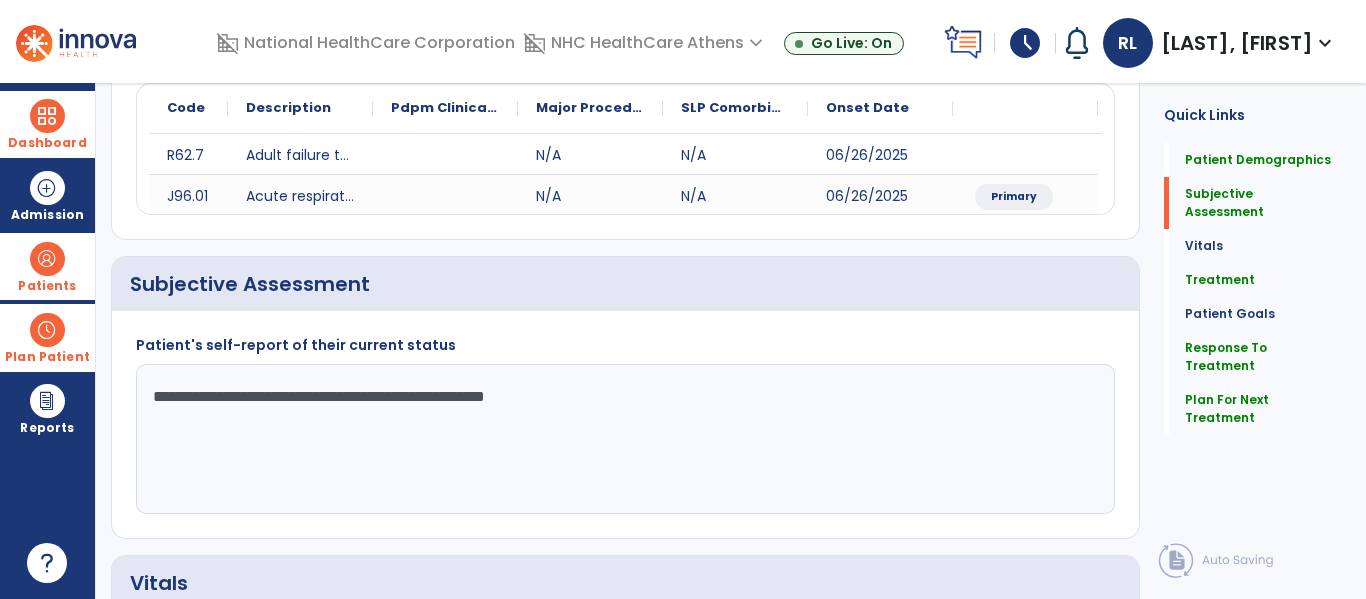 click on "**********" 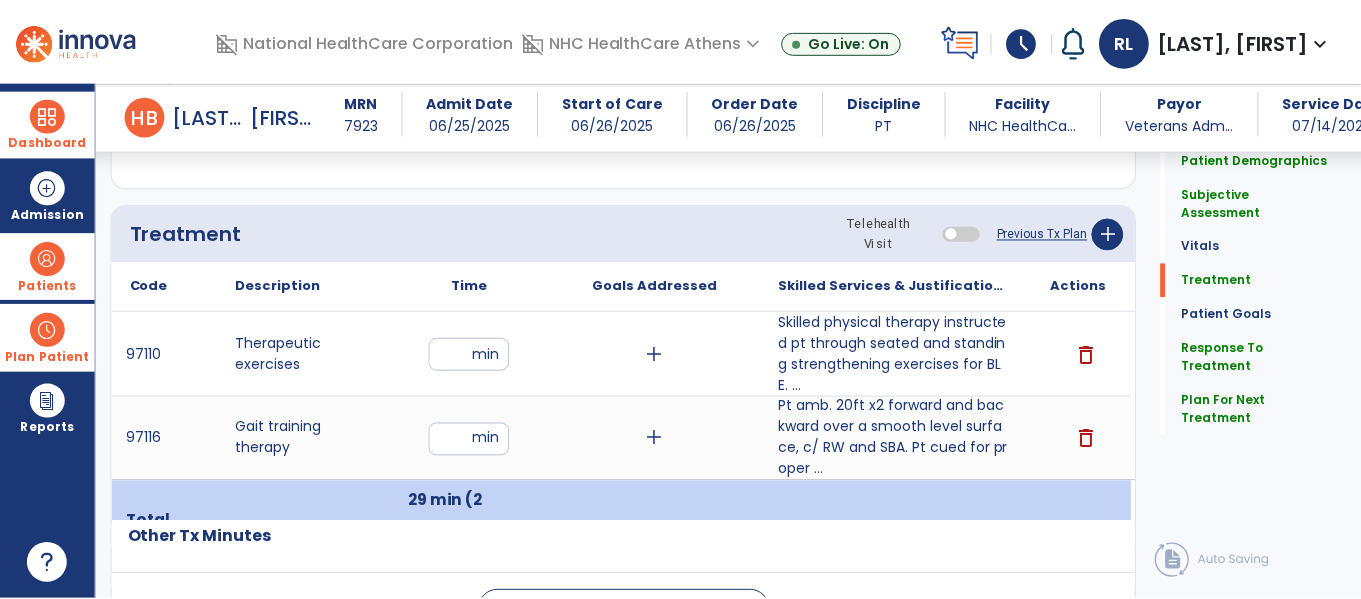scroll, scrollTop: 1085, scrollLeft: 0, axis: vertical 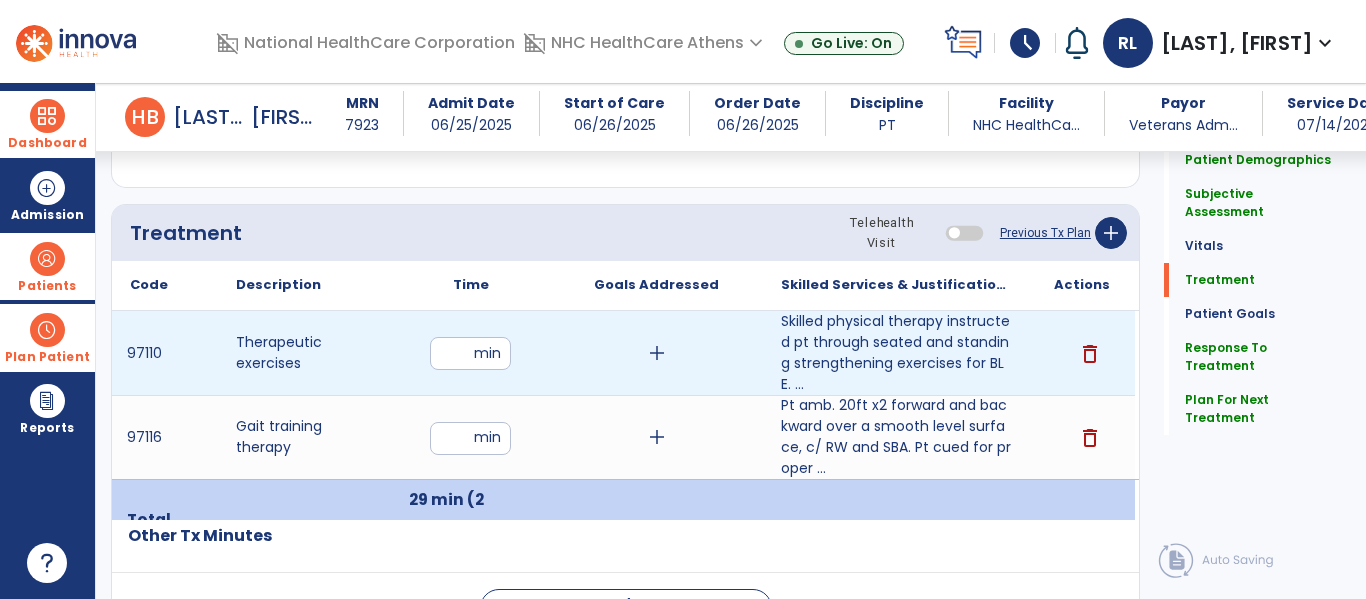 type on "**********" 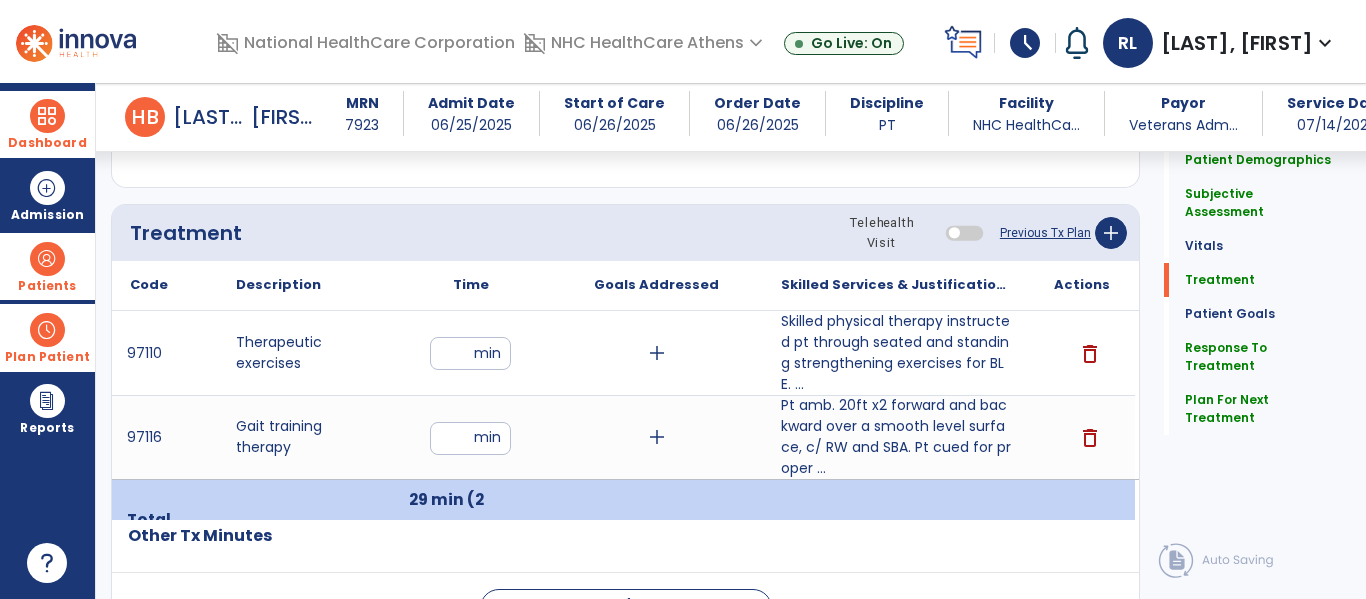 click on "Code
Description
Time" 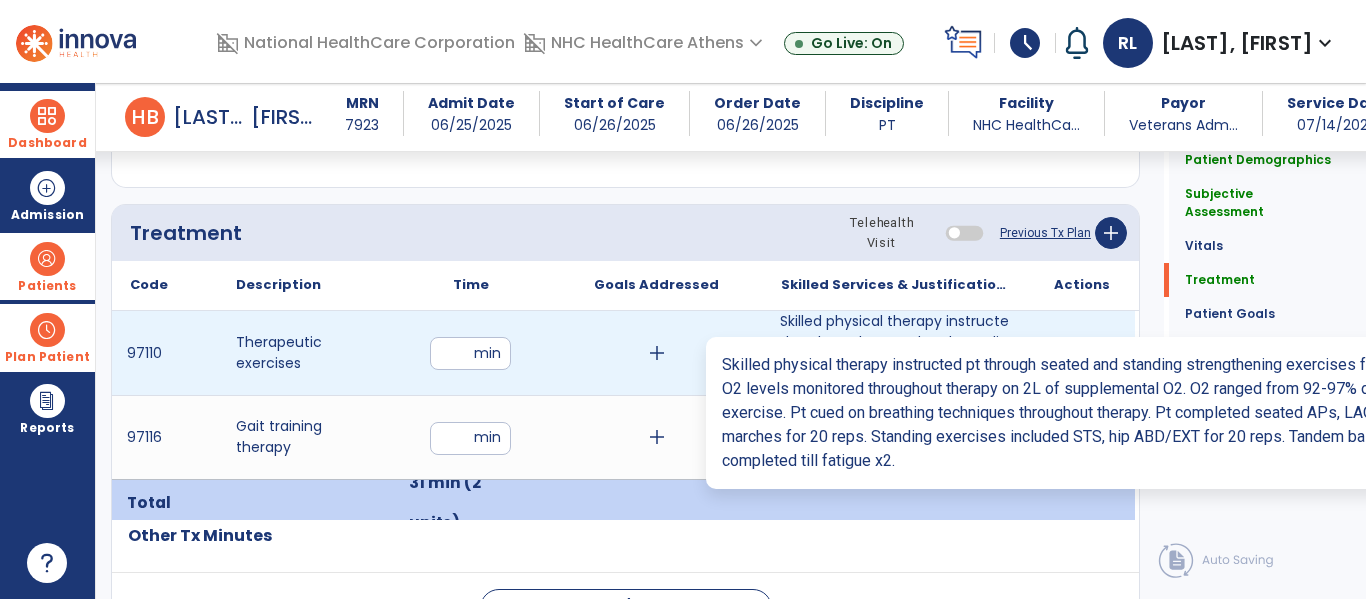 click on "Skilled physical therapy instructed pt through seated and standing strengthening exercises for BLE. ..." at bounding box center [896, 353] 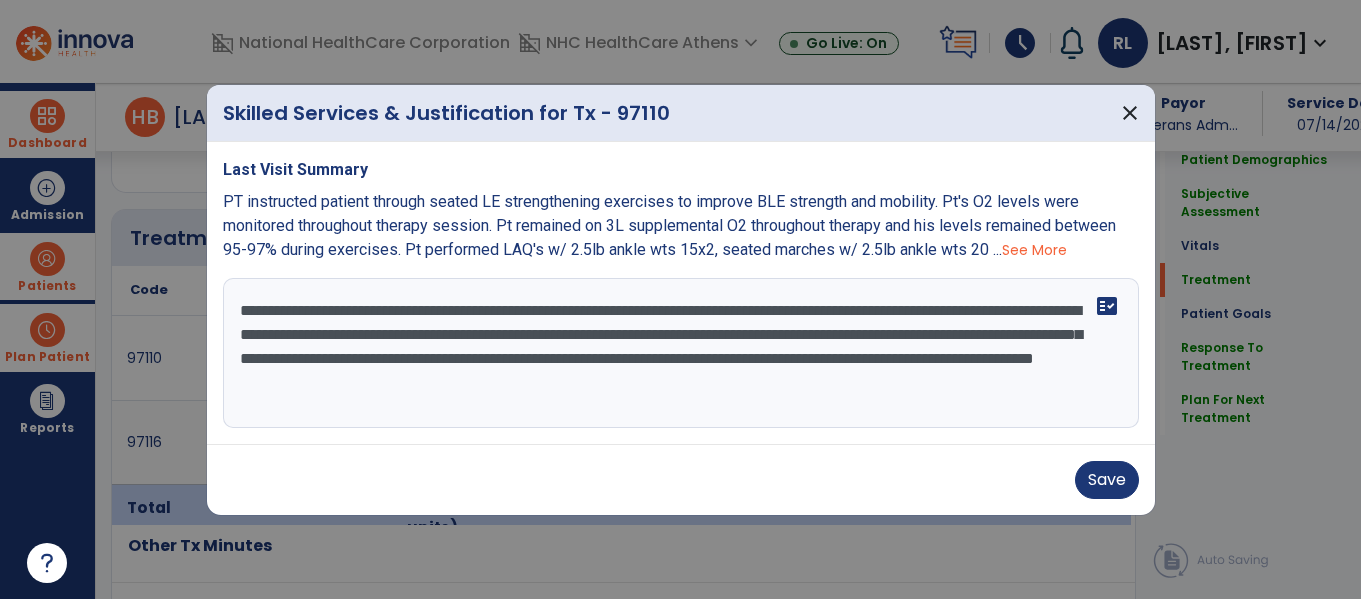 scroll, scrollTop: 1085, scrollLeft: 0, axis: vertical 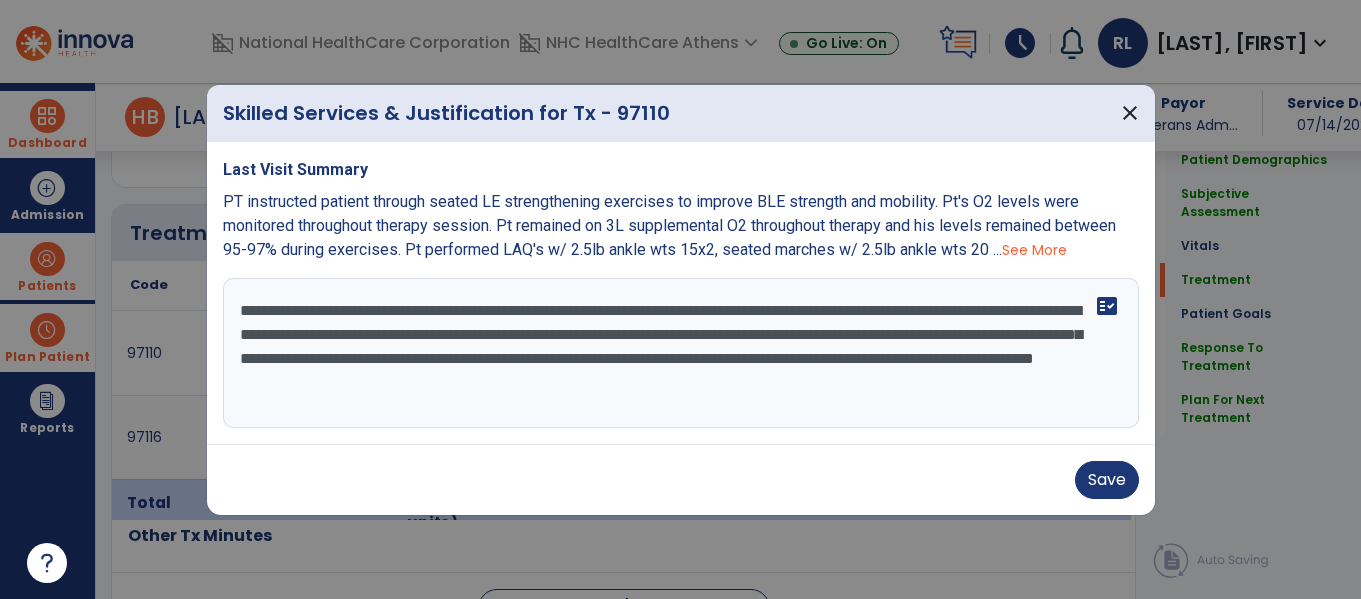 click on "**********" at bounding box center [681, 353] 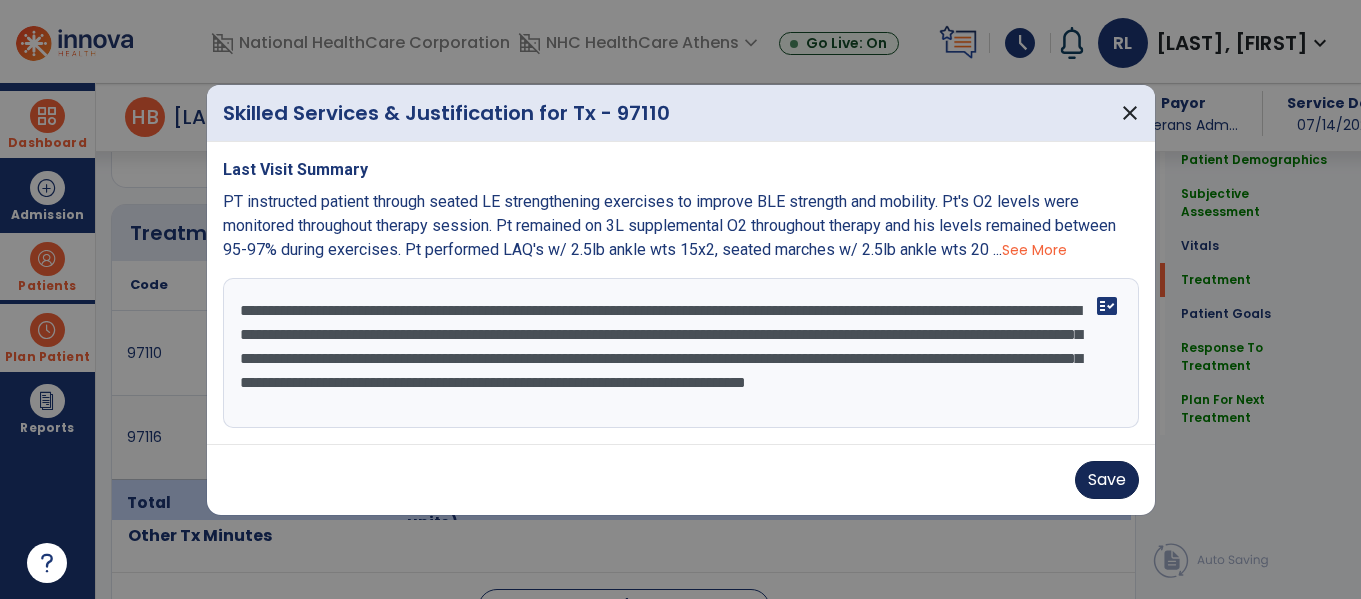type on "**********" 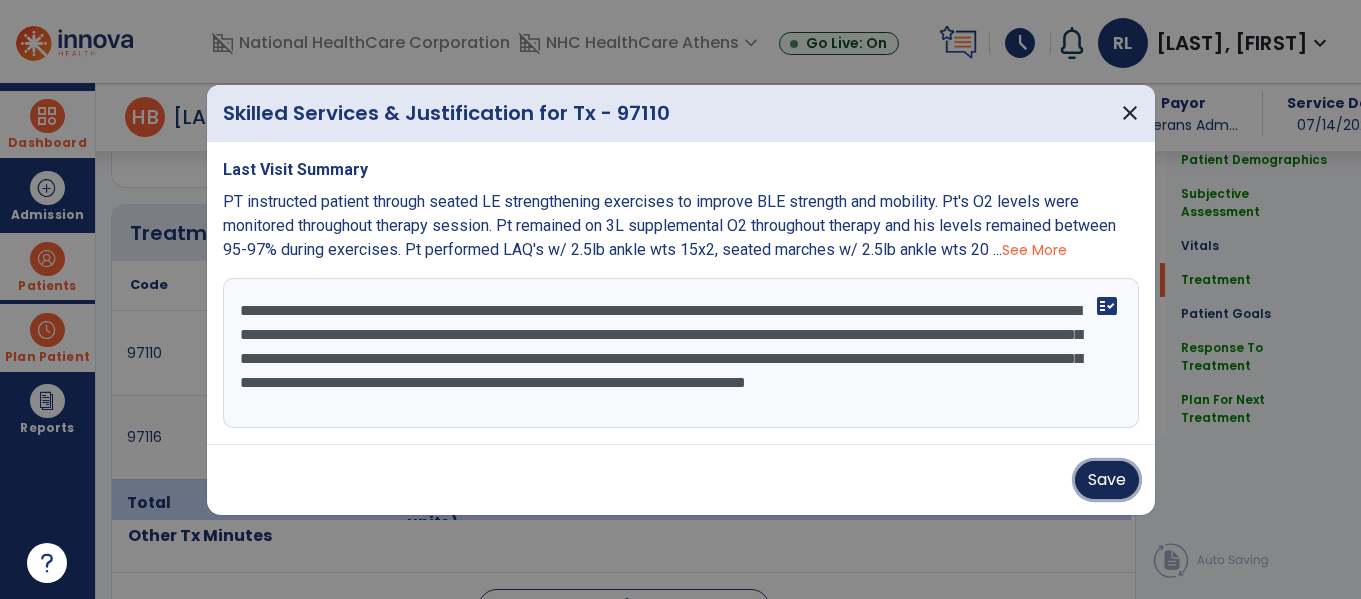 click on "Save" at bounding box center [1107, 480] 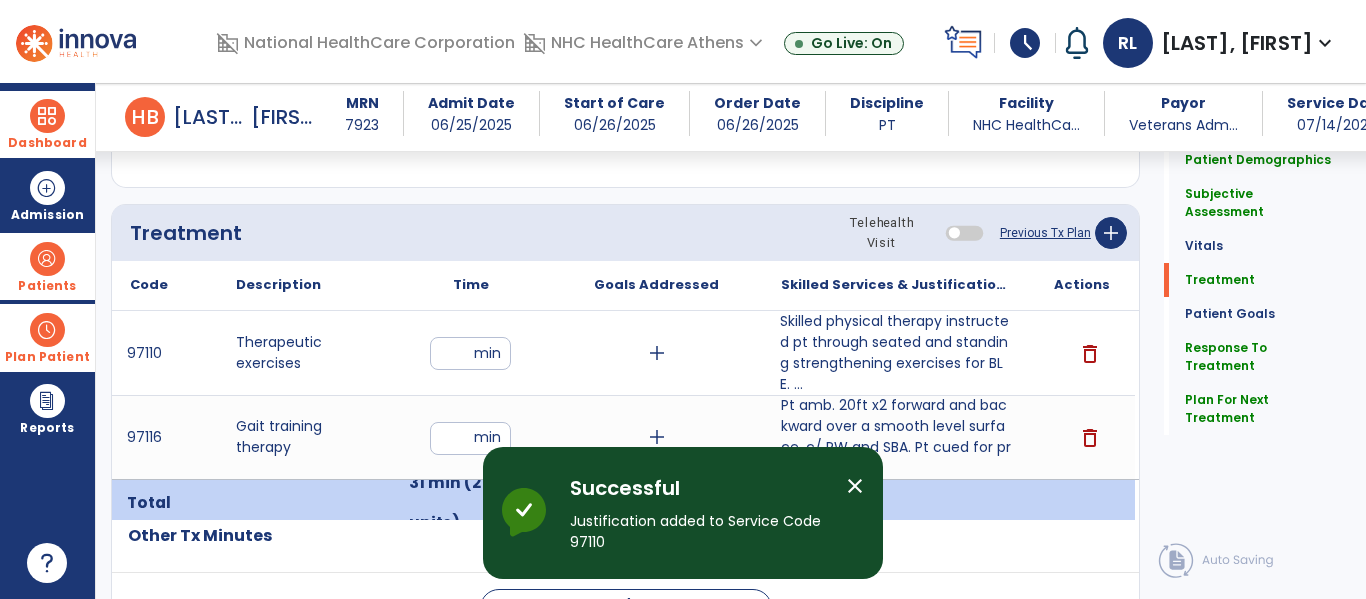 click on "close" at bounding box center (855, 486) 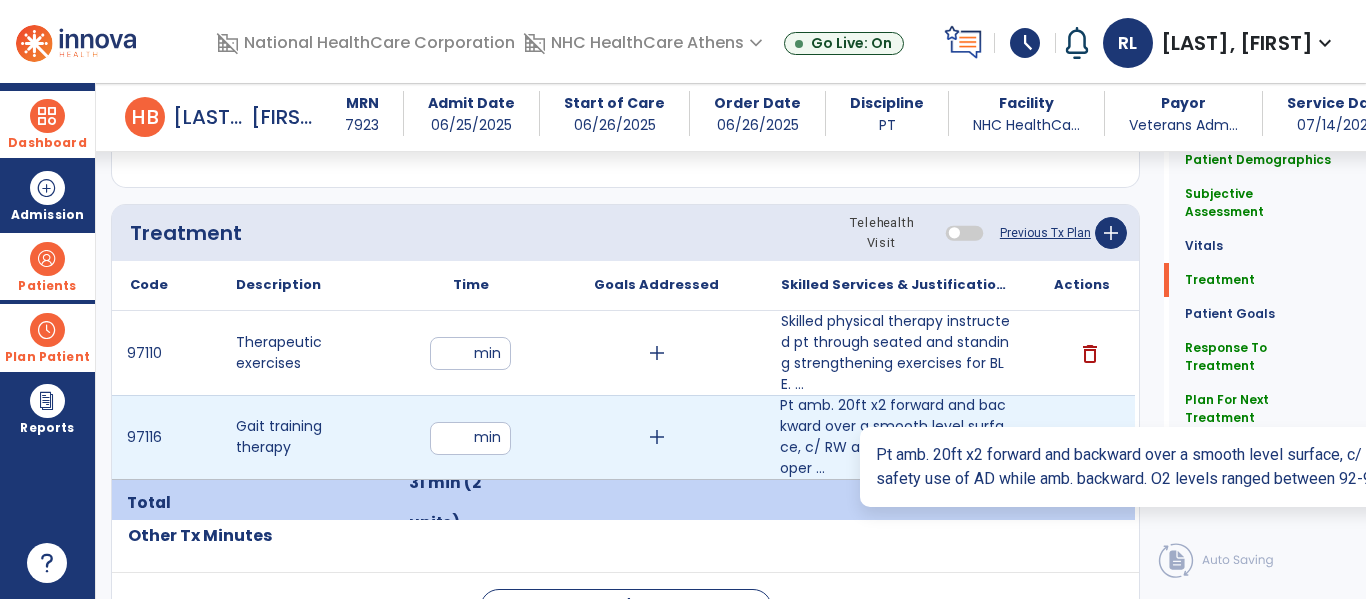 click on "Pt amb. 20ft x2 forward and backward over a smooth level surface, c/ RW and SBA. Pt cued for proper ..." at bounding box center [896, 437] 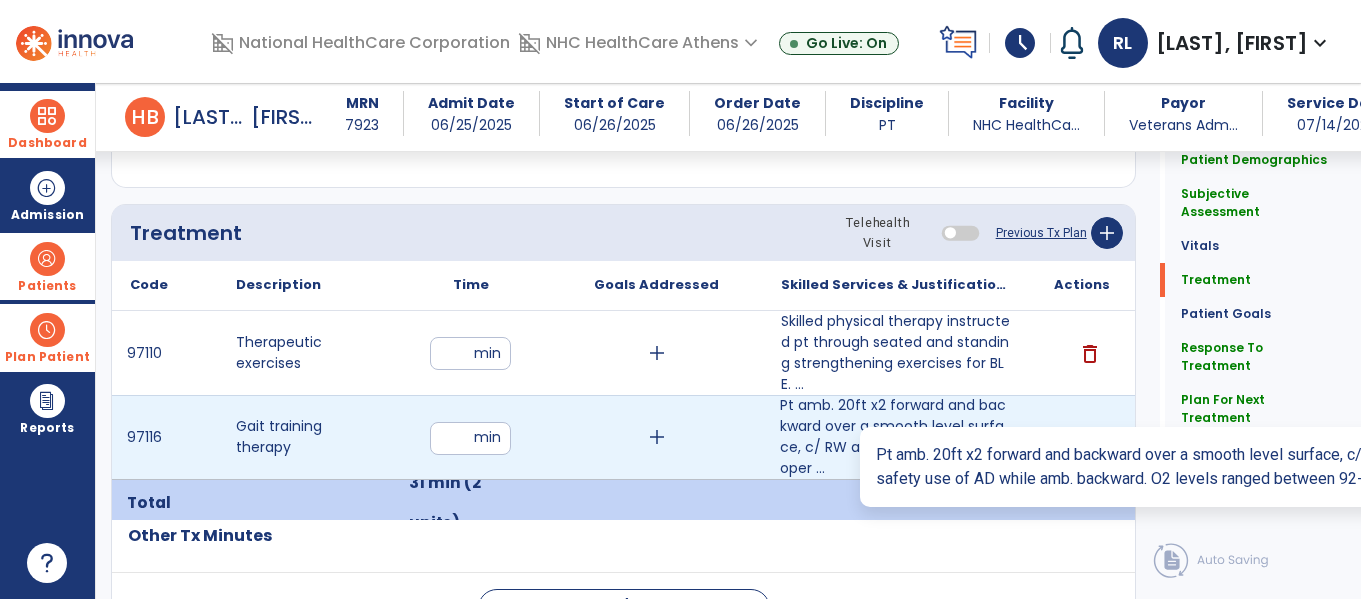 scroll, scrollTop: 1085, scrollLeft: 0, axis: vertical 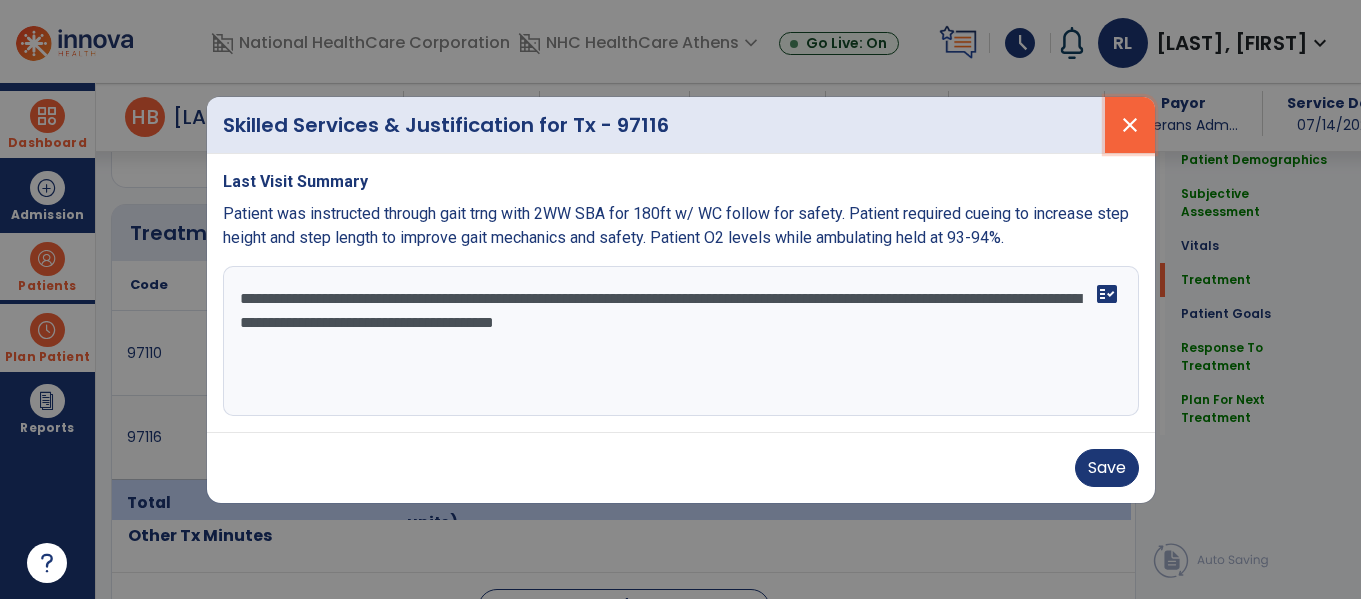 click on "close" at bounding box center [1130, 125] 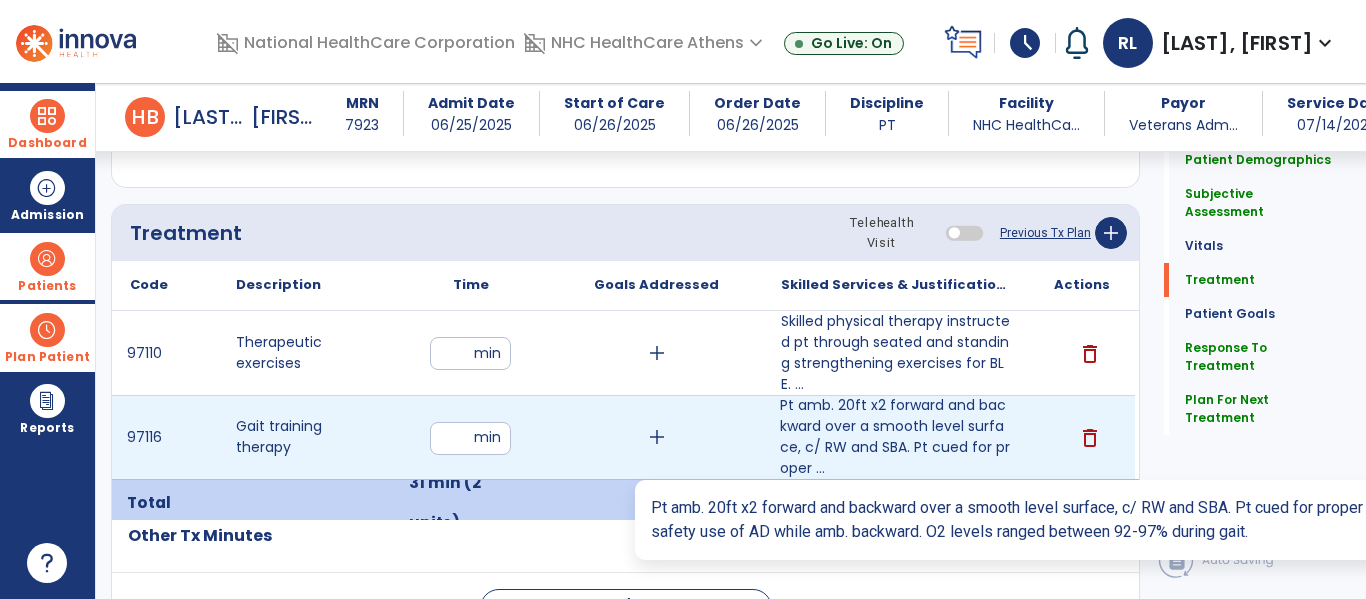 click on "Pt amb. 20ft x2 forward and backward over a smooth level surface, c/ RW and SBA. Pt cued for proper ..." at bounding box center [896, 437] 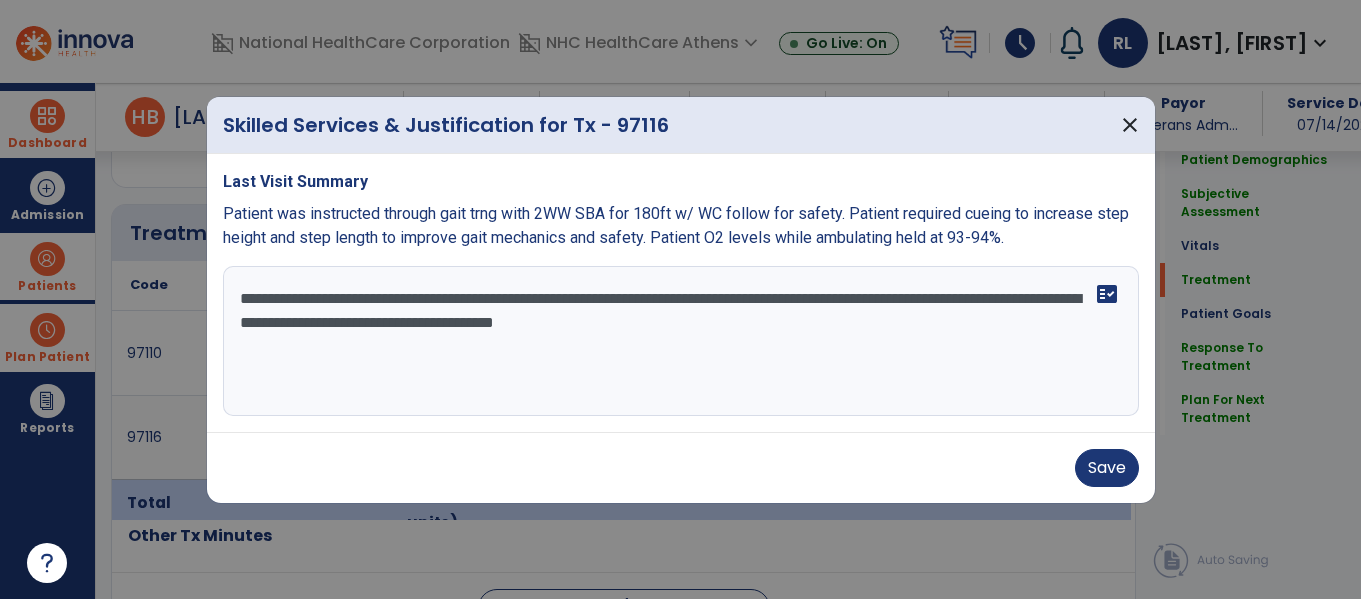 scroll, scrollTop: 1085, scrollLeft: 0, axis: vertical 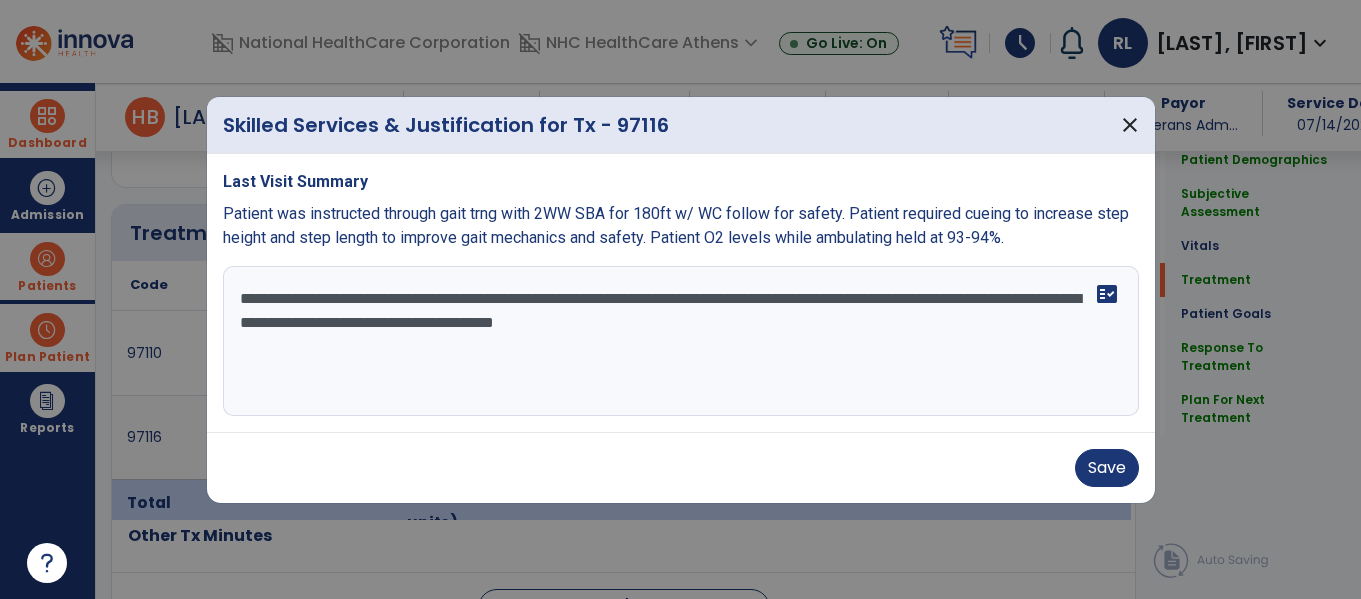 drag, startPoint x: 975, startPoint y: 335, endPoint x: 196, endPoint y: 303, distance: 779.657 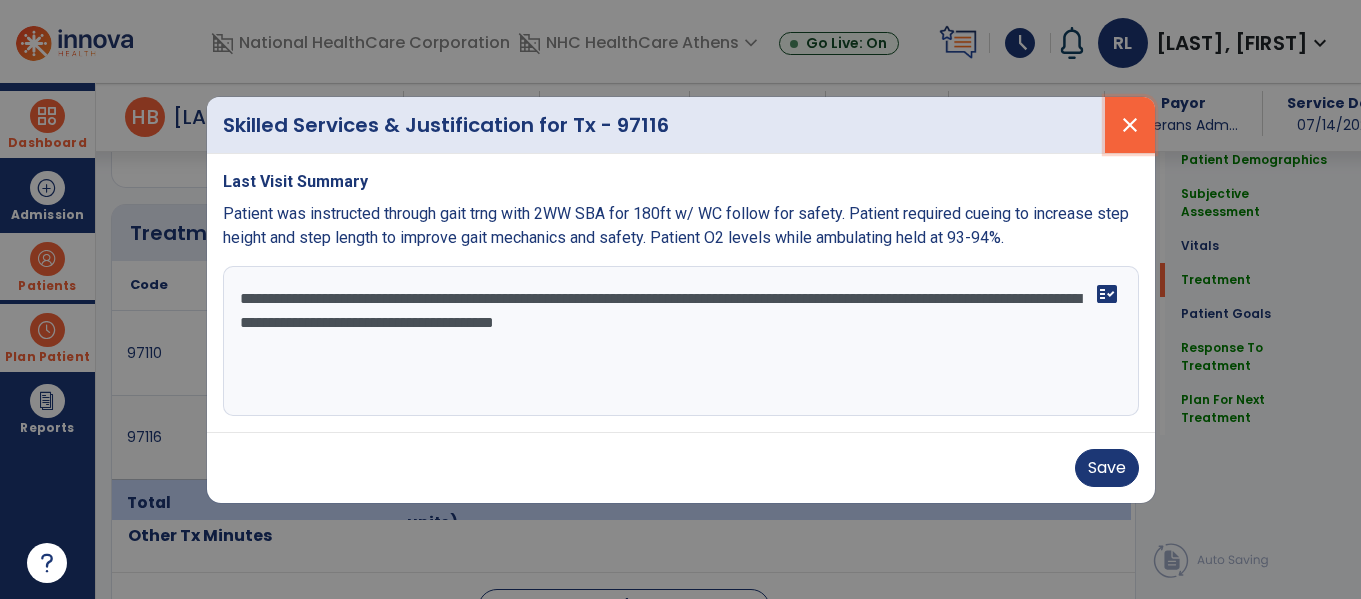 click on "close" at bounding box center (1130, 125) 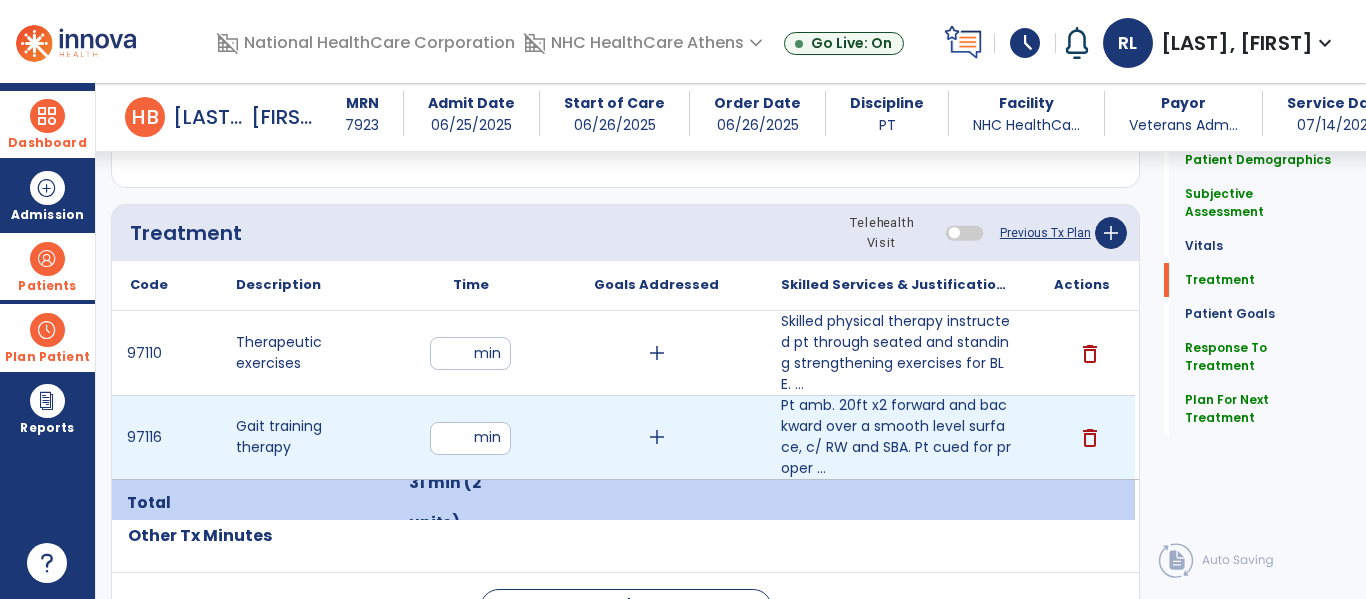 click on "delete" at bounding box center (1090, 438) 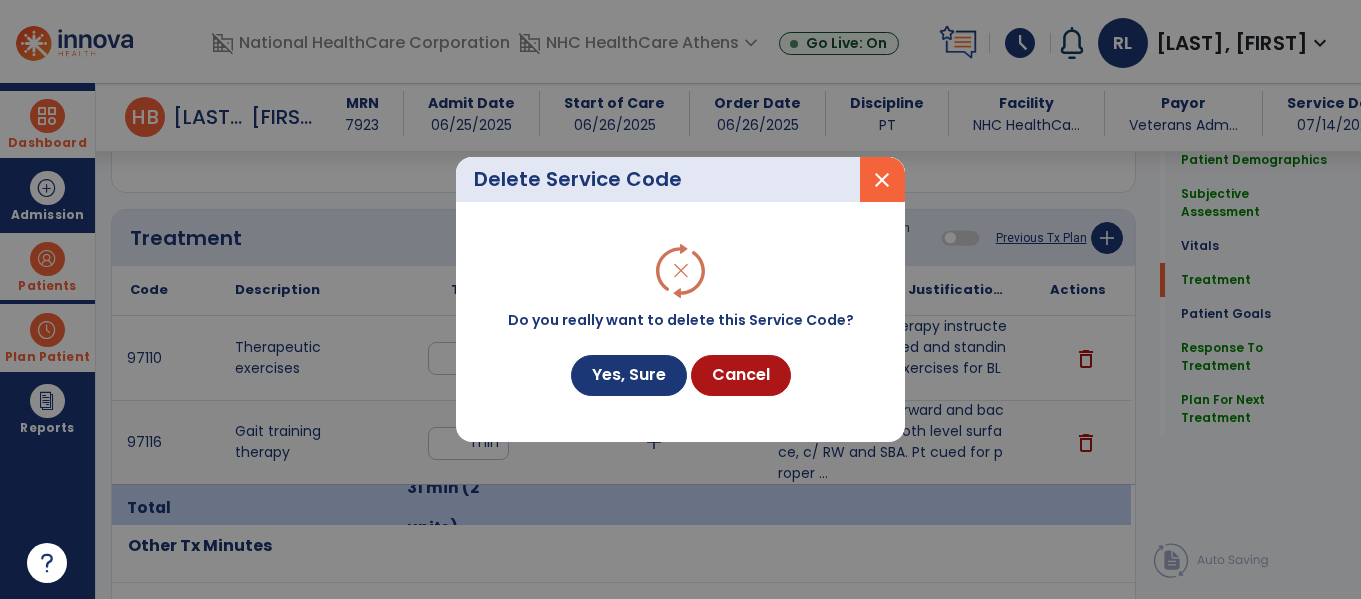 scroll, scrollTop: 1085, scrollLeft: 0, axis: vertical 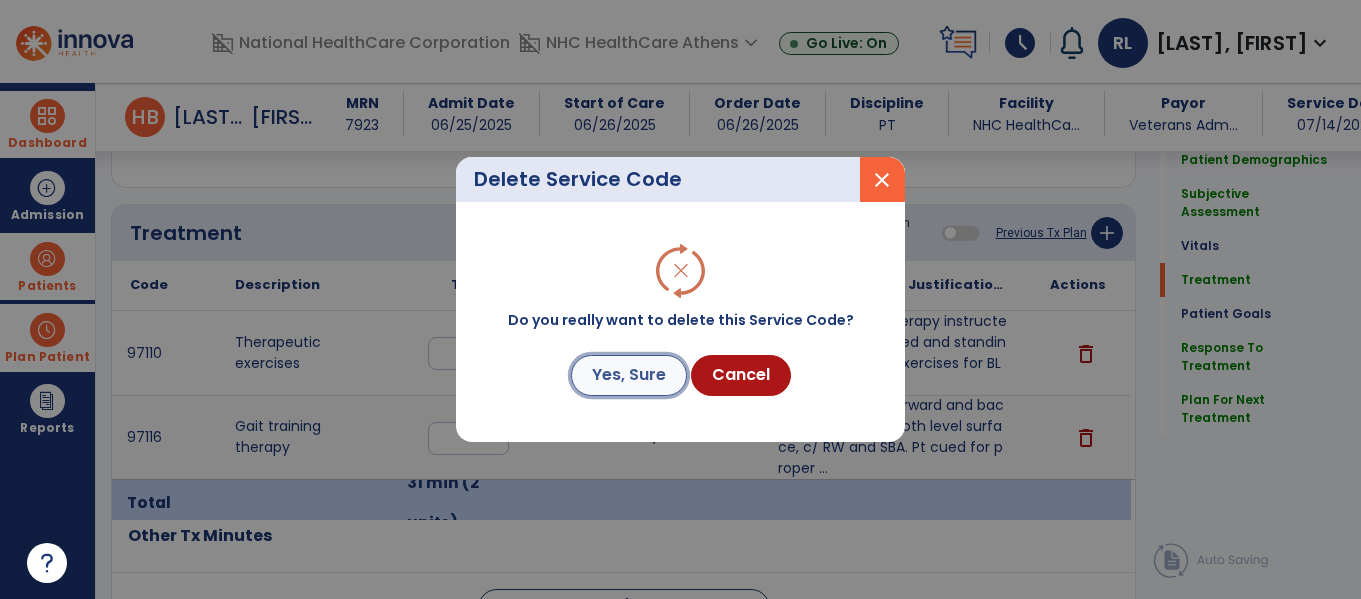 click on "Yes, Sure" at bounding box center (629, 375) 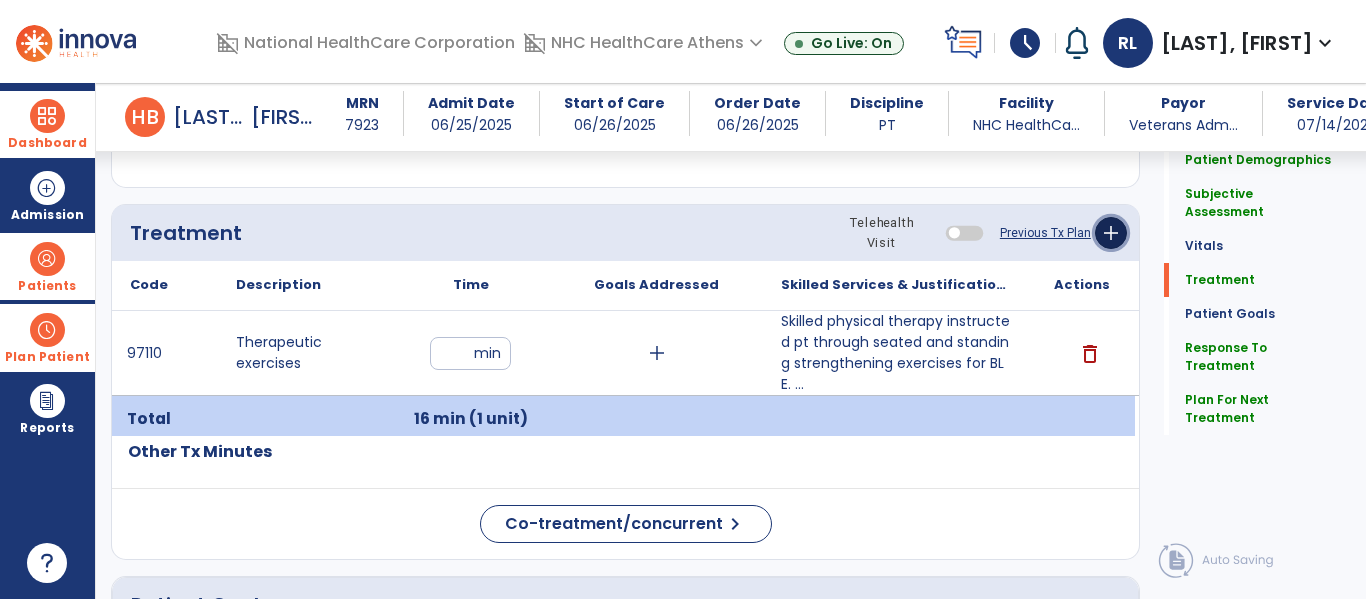 click on "add" 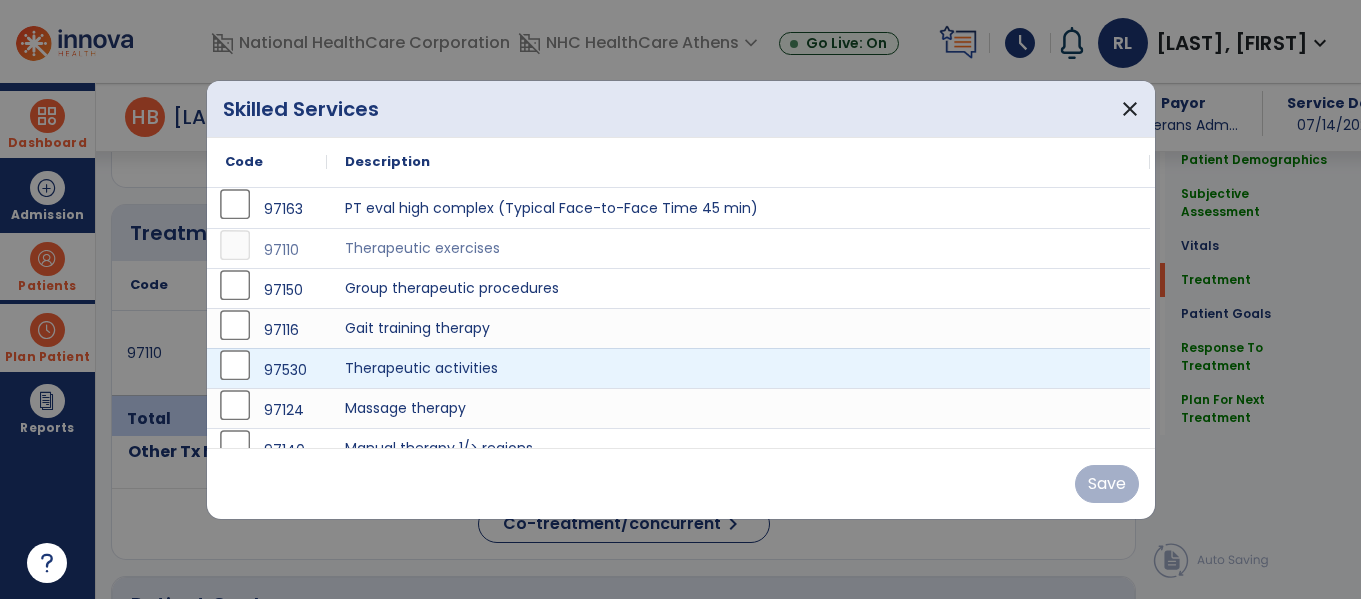 scroll, scrollTop: 1085, scrollLeft: 0, axis: vertical 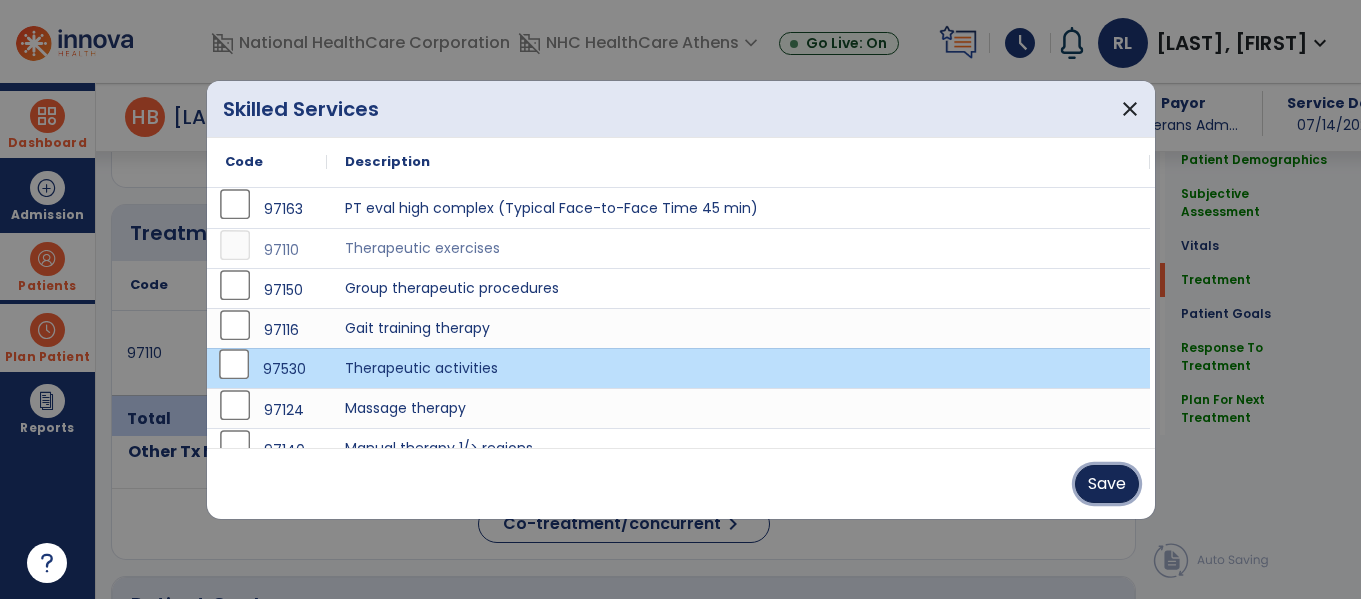 click on "Save" at bounding box center (1107, 484) 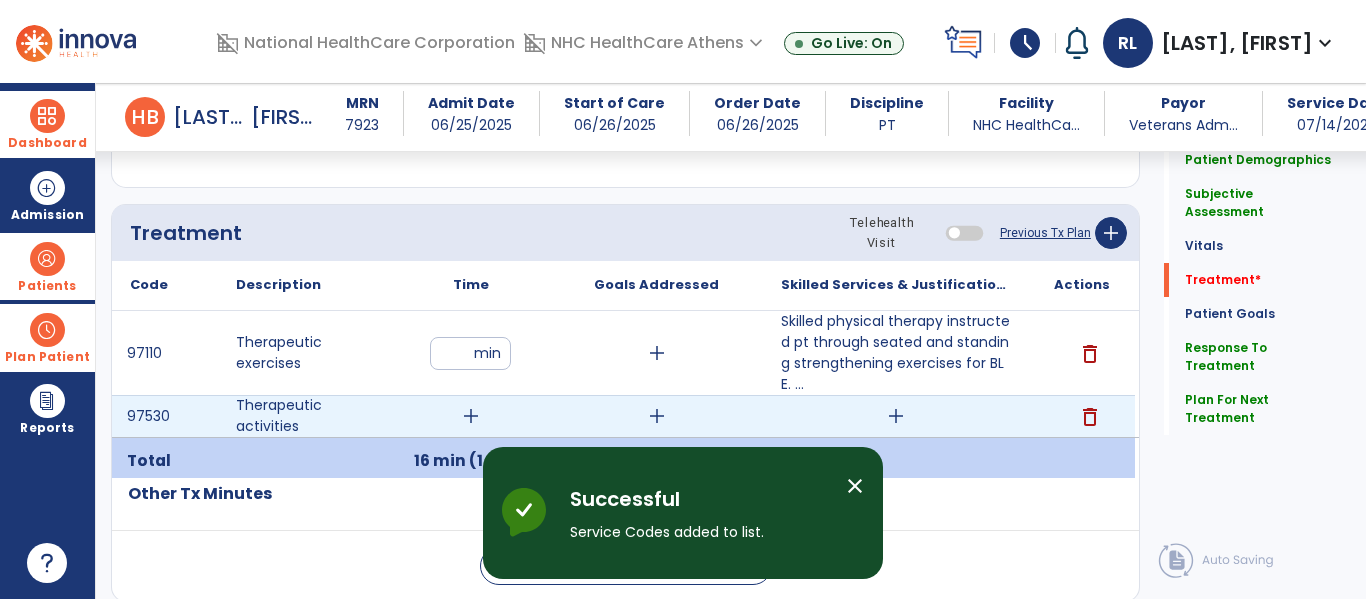 click on "add" at bounding box center (471, 416) 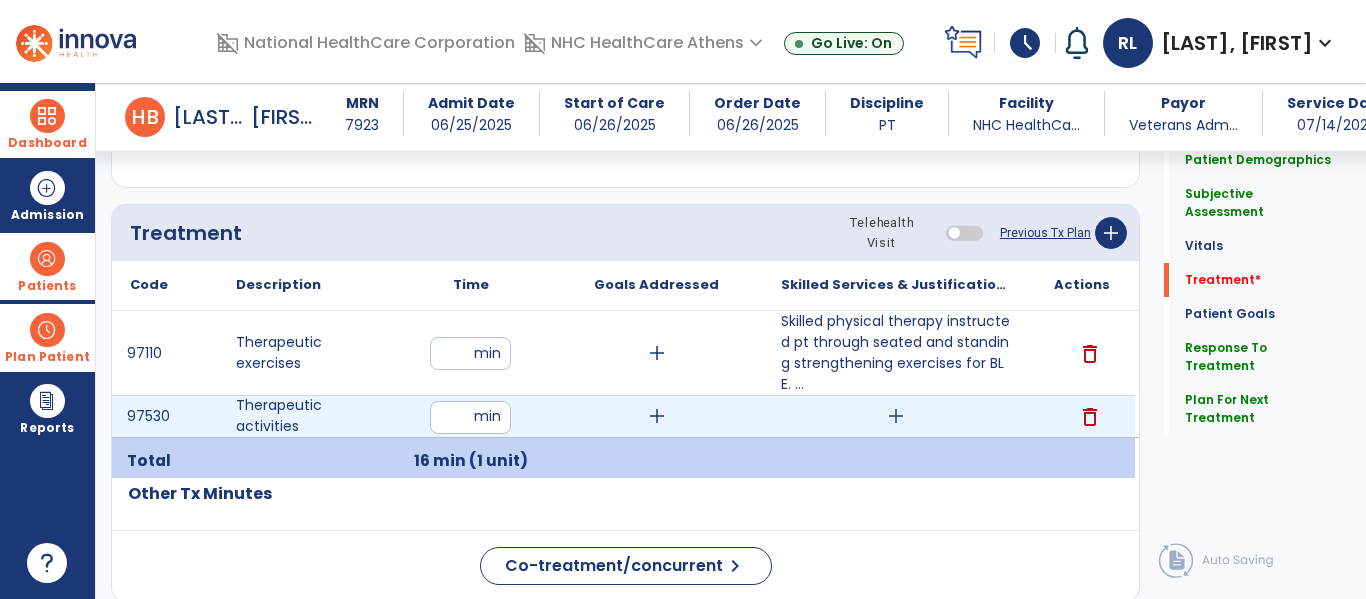 type on "**" 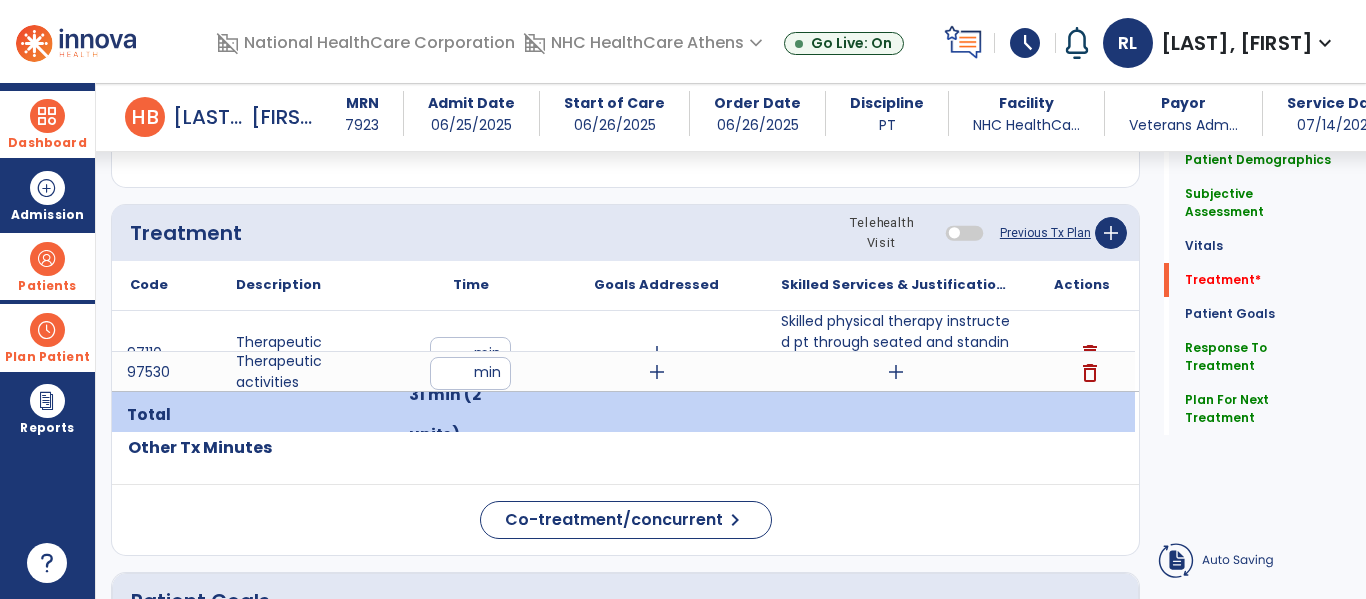 click on "Code
Description
Time" 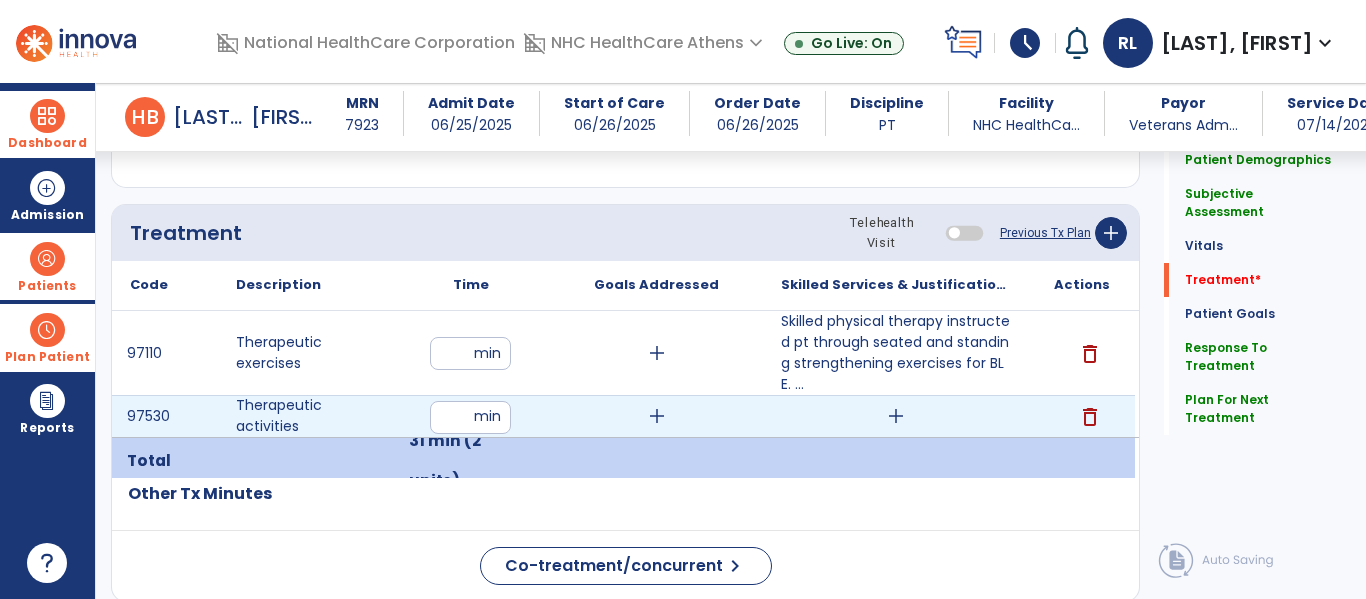 click on "add" at bounding box center [896, 416] 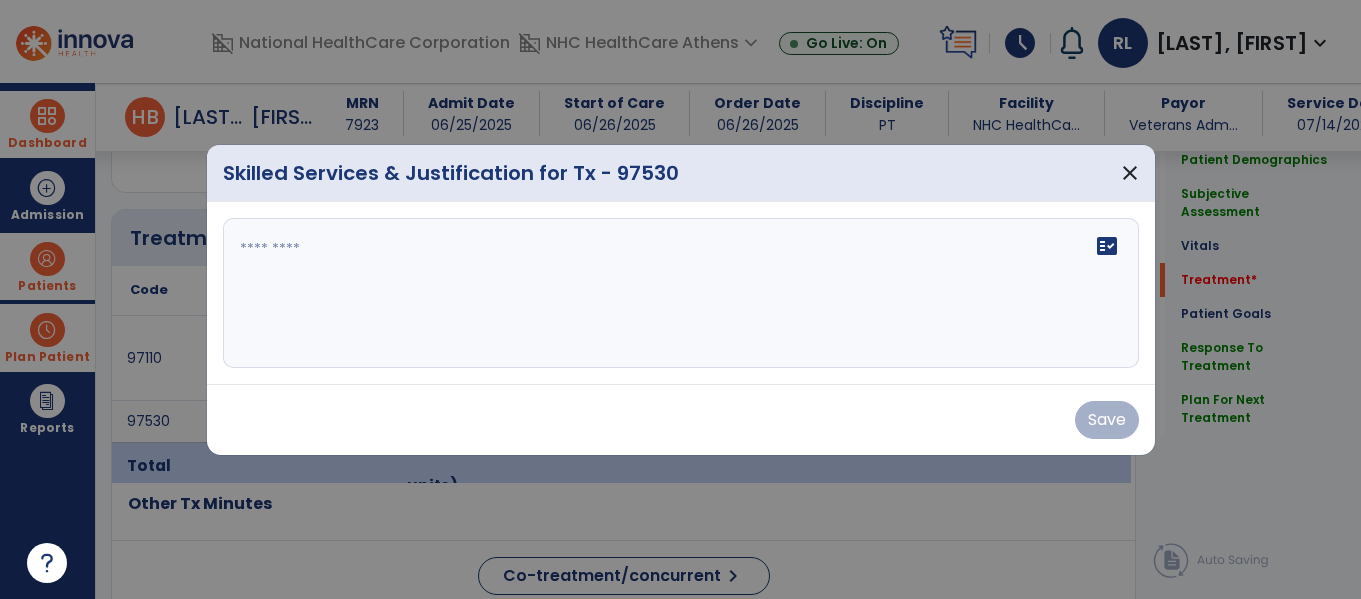 scroll, scrollTop: 1085, scrollLeft: 0, axis: vertical 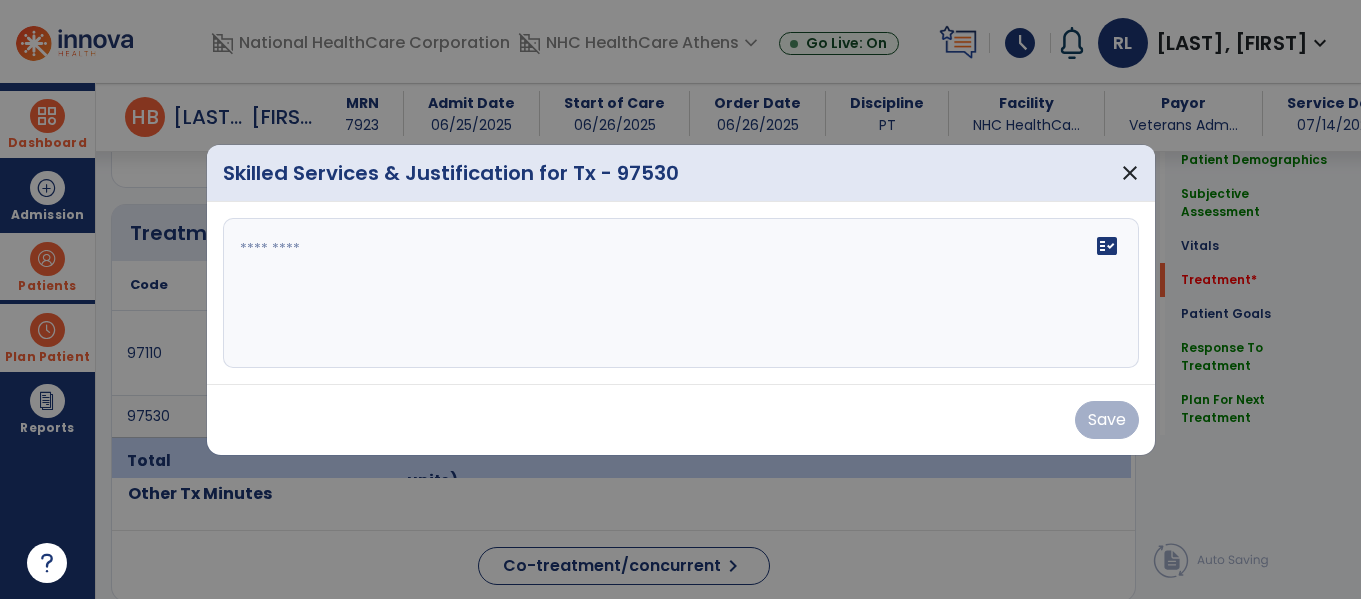 click on "fact_check" at bounding box center [681, 293] 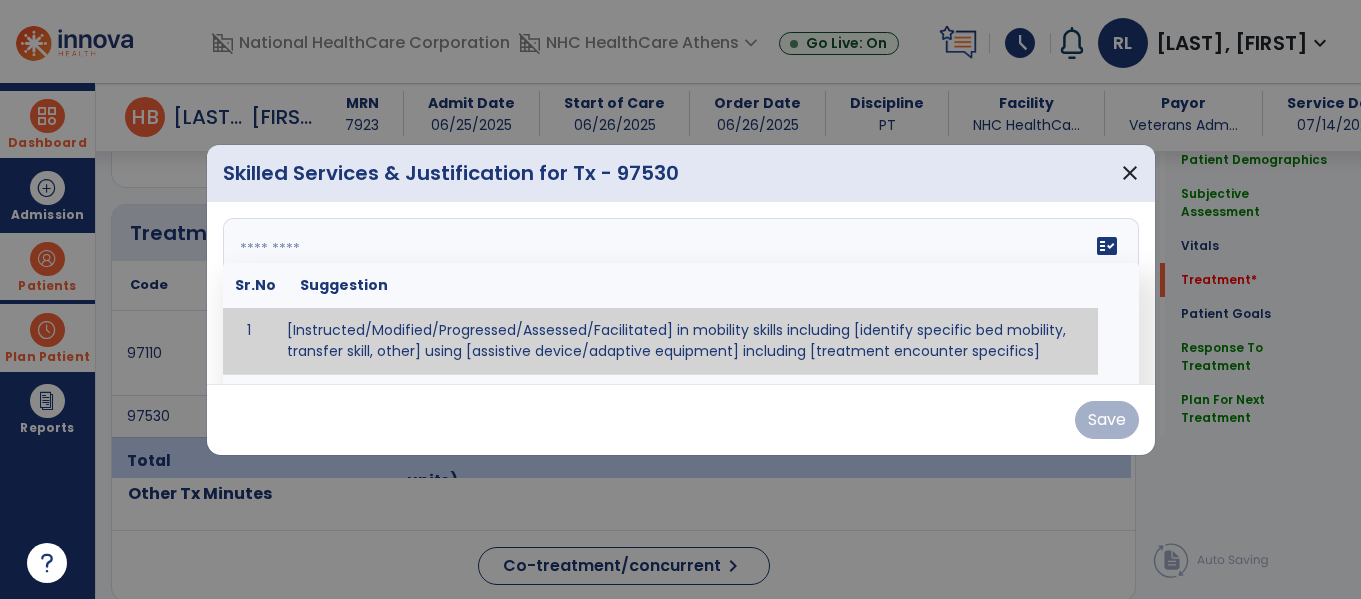 paste on "**********" 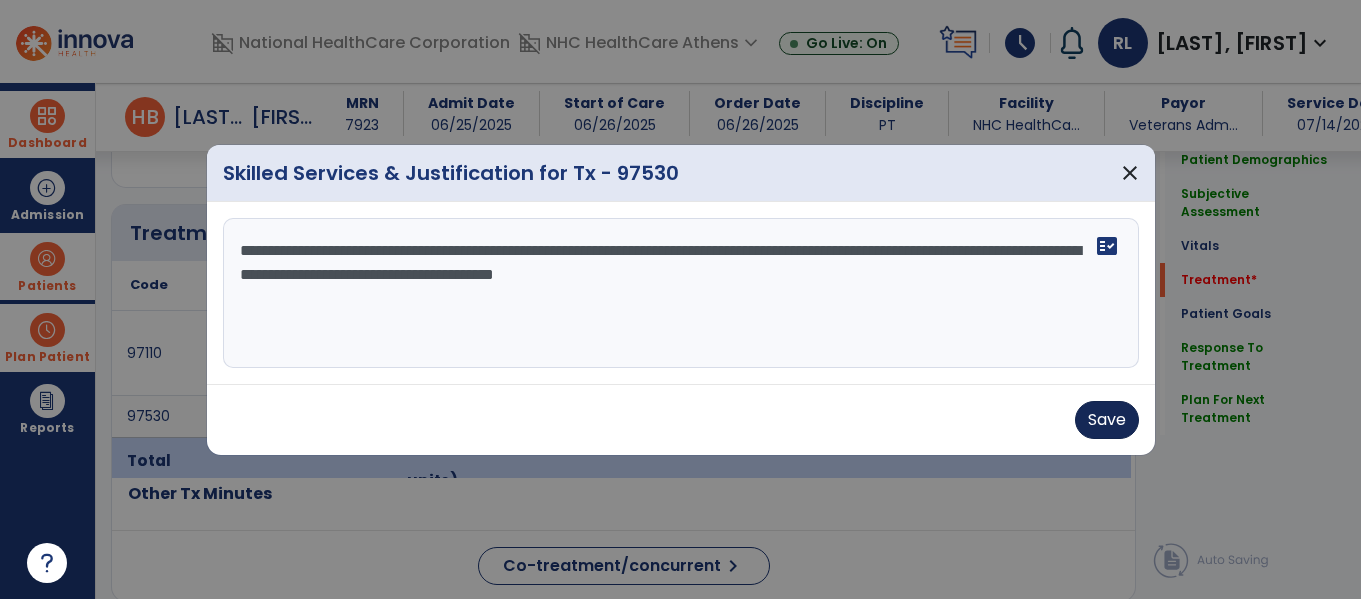 type on "**********" 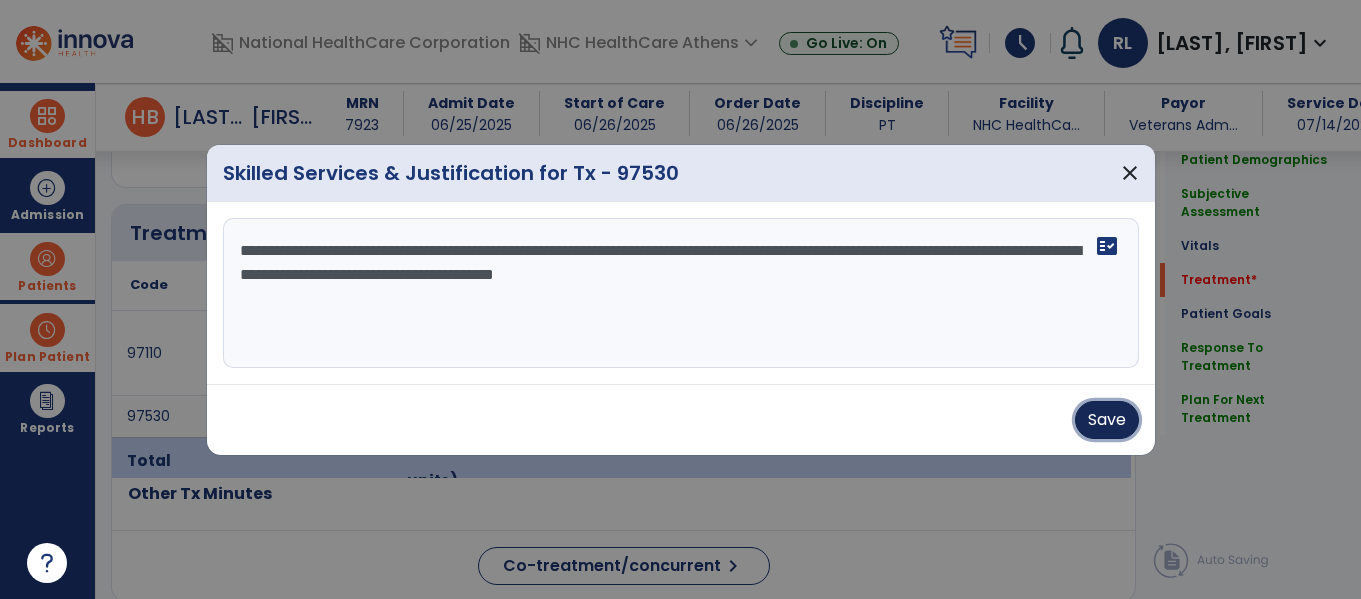 click on "Save" at bounding box center [1107, 420] 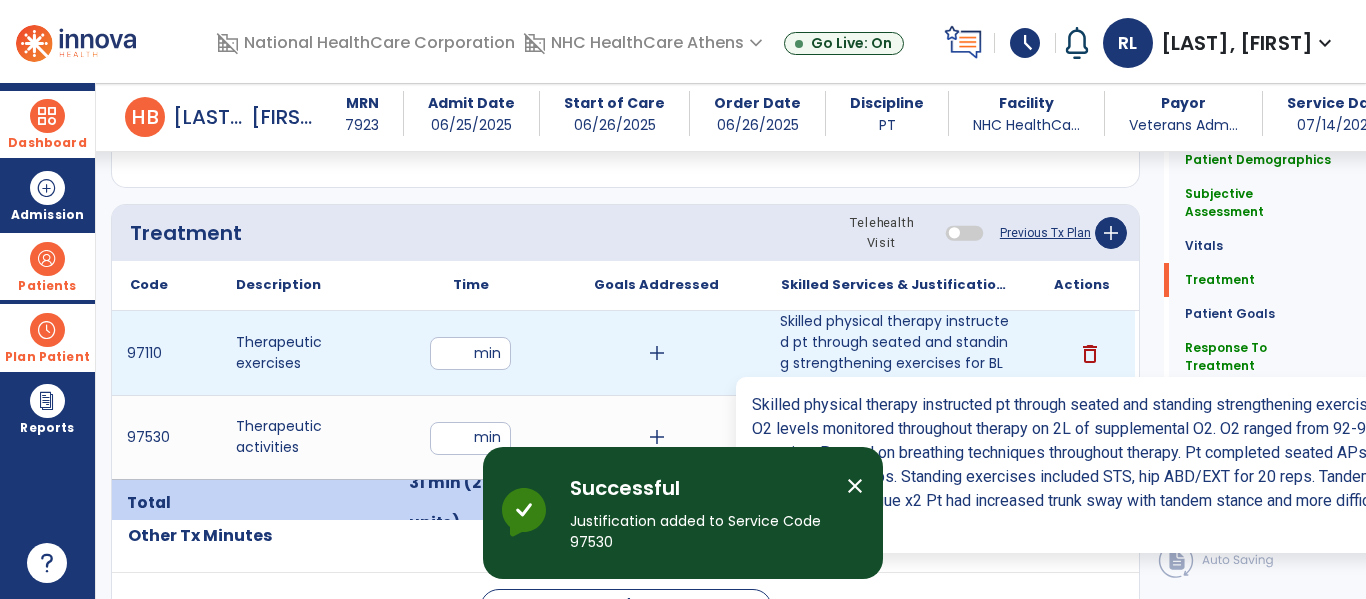 click on "Skilled physical therapy instructed pt through seated and standing strengthening exercises for BLE. ..." at bounding box center (896, 353) 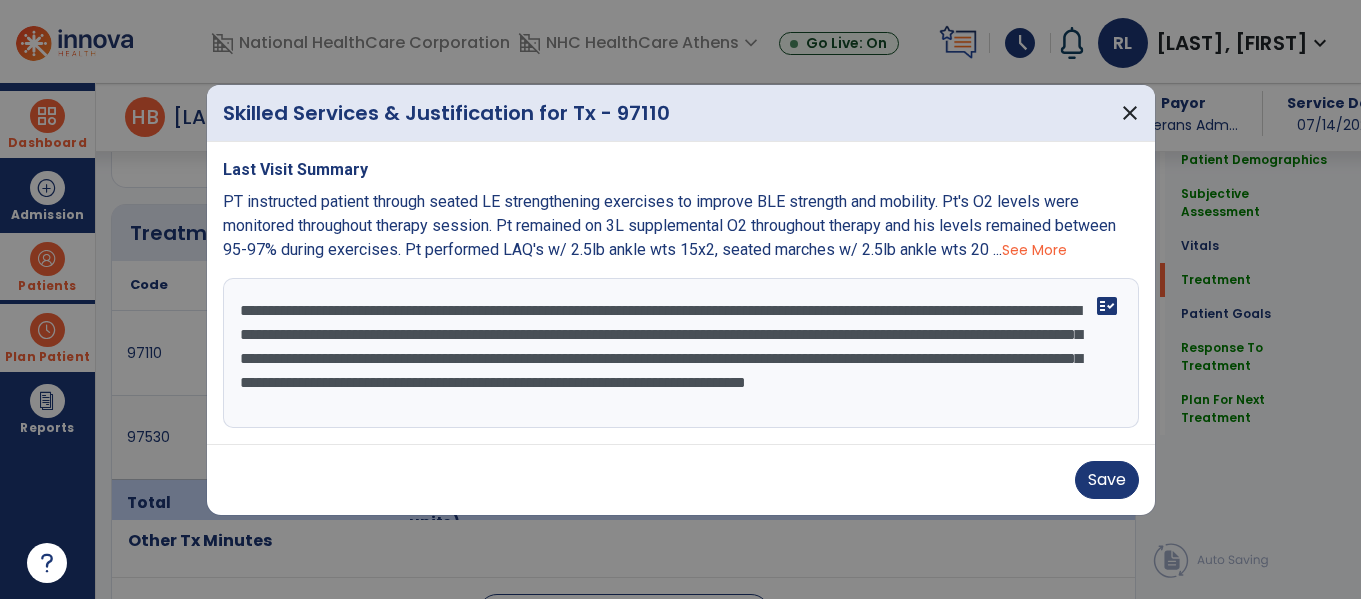 scroll, scrollTop: 1085, scrollLeft: 0, axis: vertical 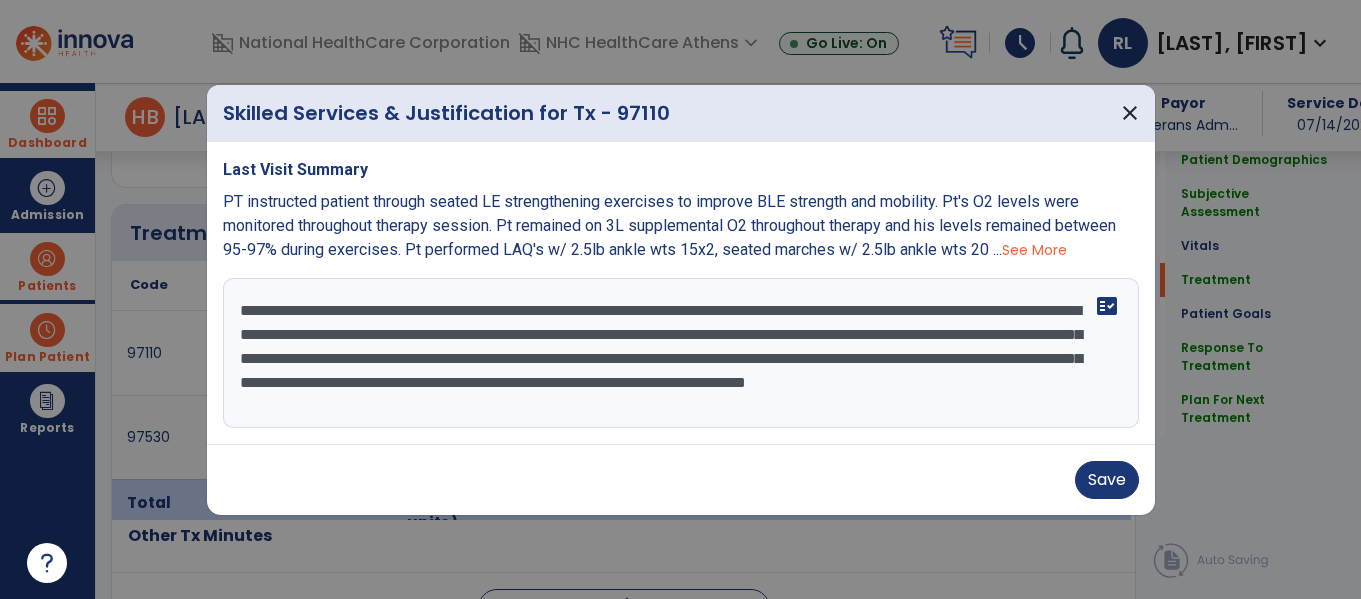 drag, startPoint x: 736, startPoint y: 377, endPoint x: 1053, endPoint y: 404, distance: 318.14777 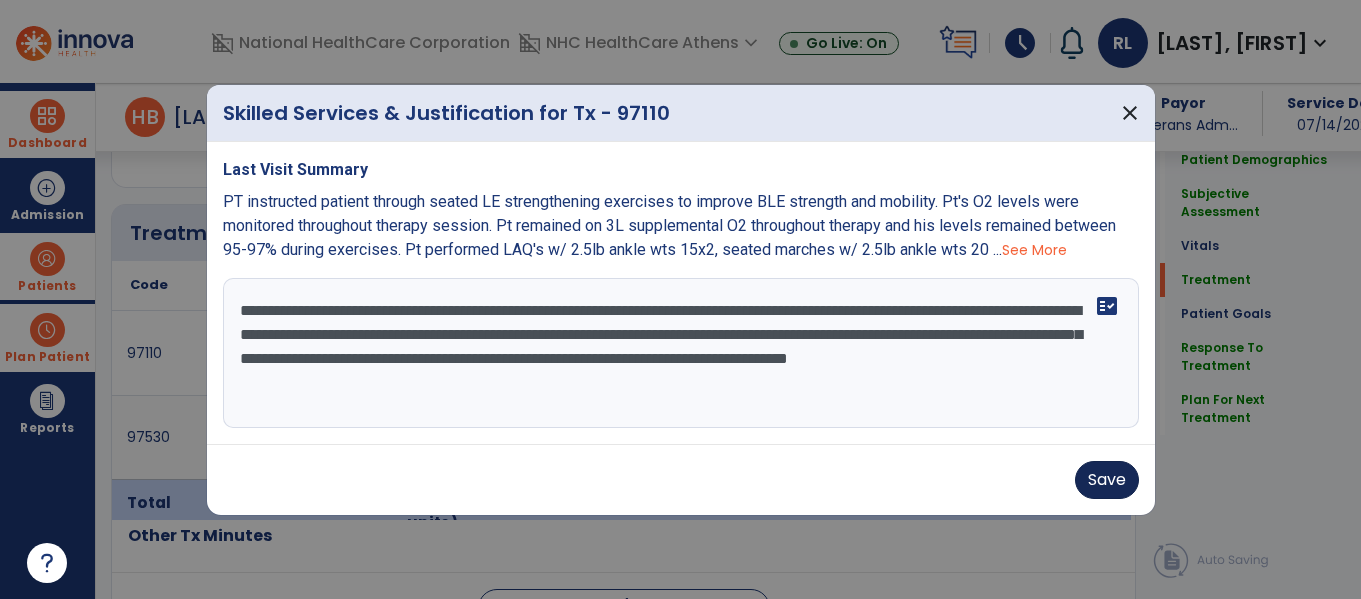 type on "**********" 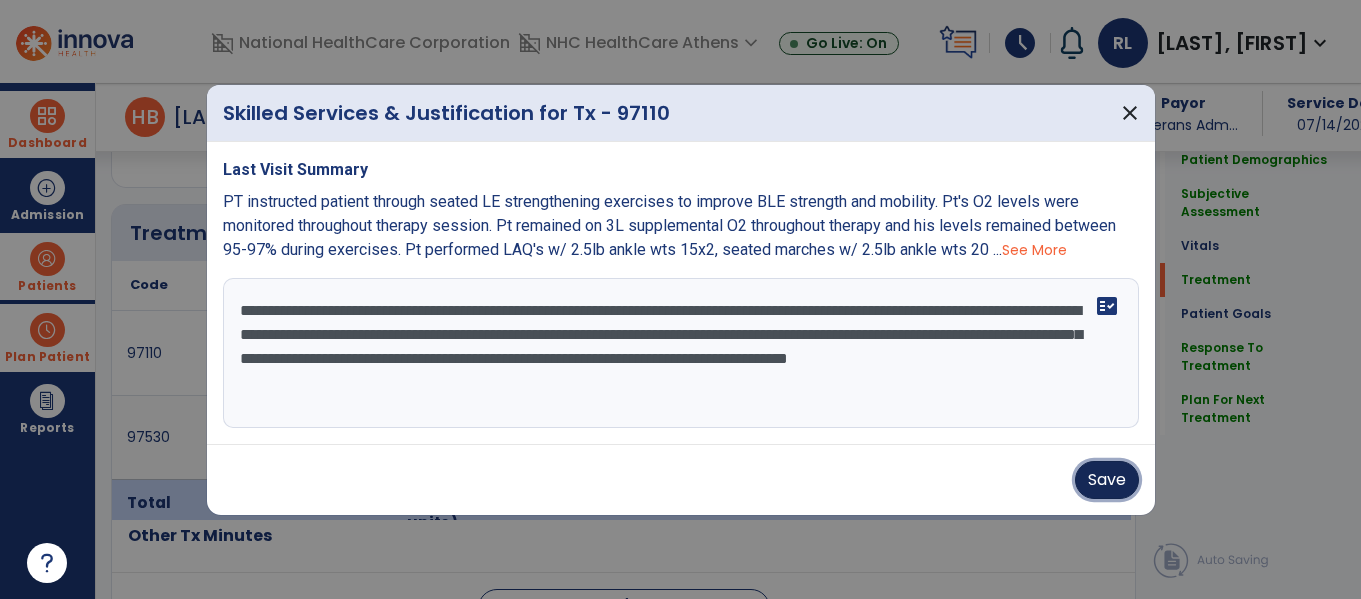 click on "Save" at bounding box center [1107, 480] 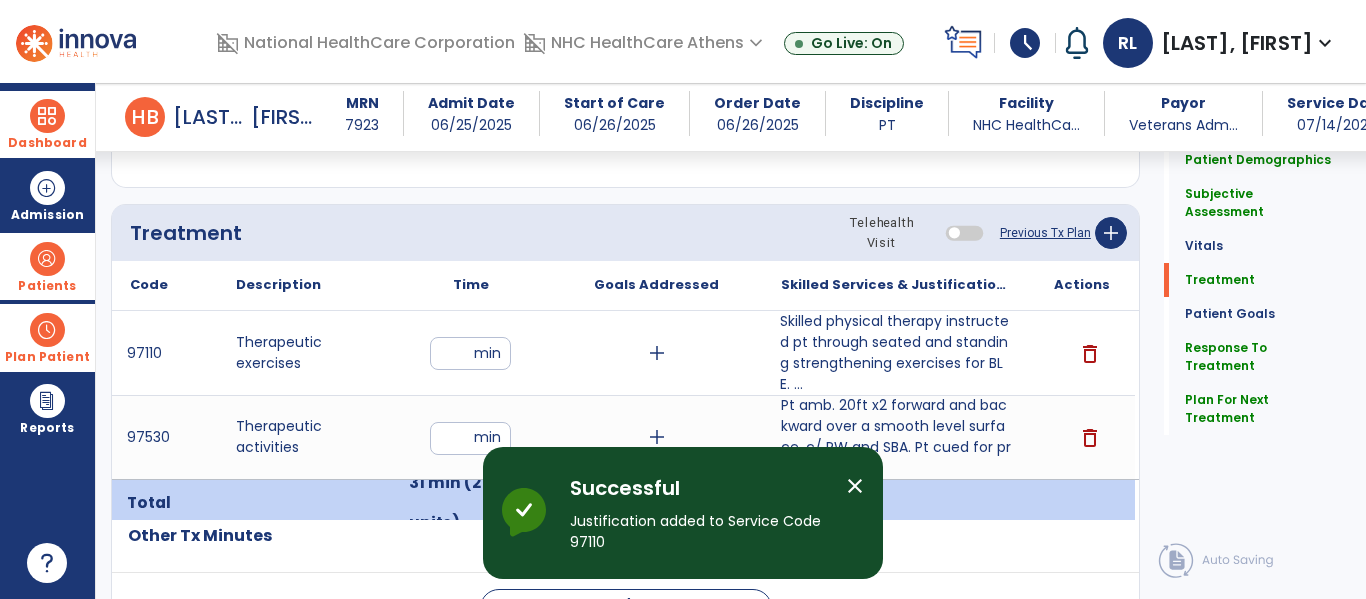 click on "close" at bounding box center [855, 486] 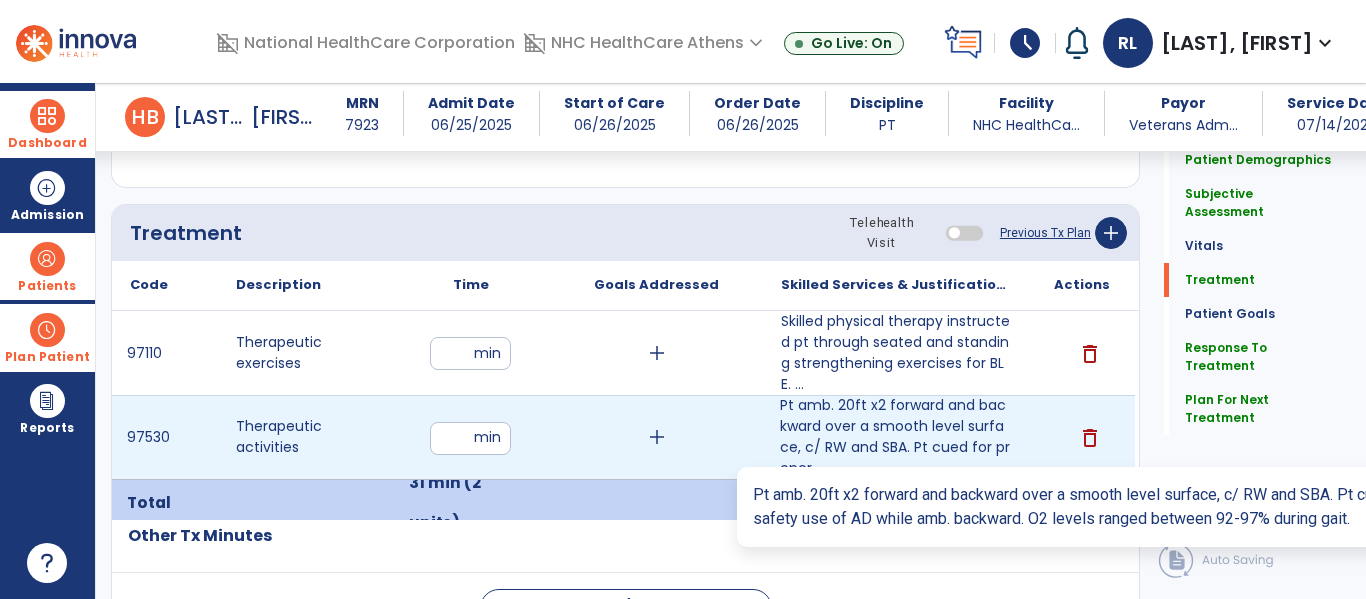 click on "Pt amb. 20ft x2 forward and backward over a smooth level surface, c/ RW and SBA. Pt cued for proper ..." at bounding box center (896, 437) 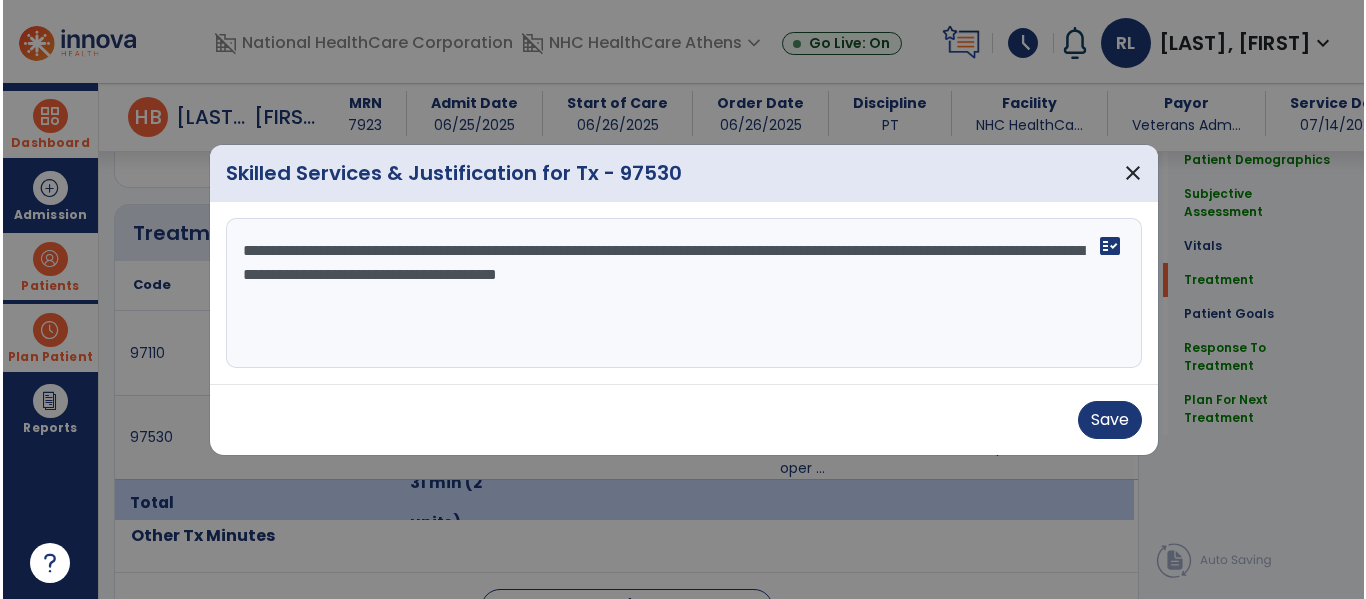 scroll, scrollTop: 1085, scrollLeft: 0, axis: vertical 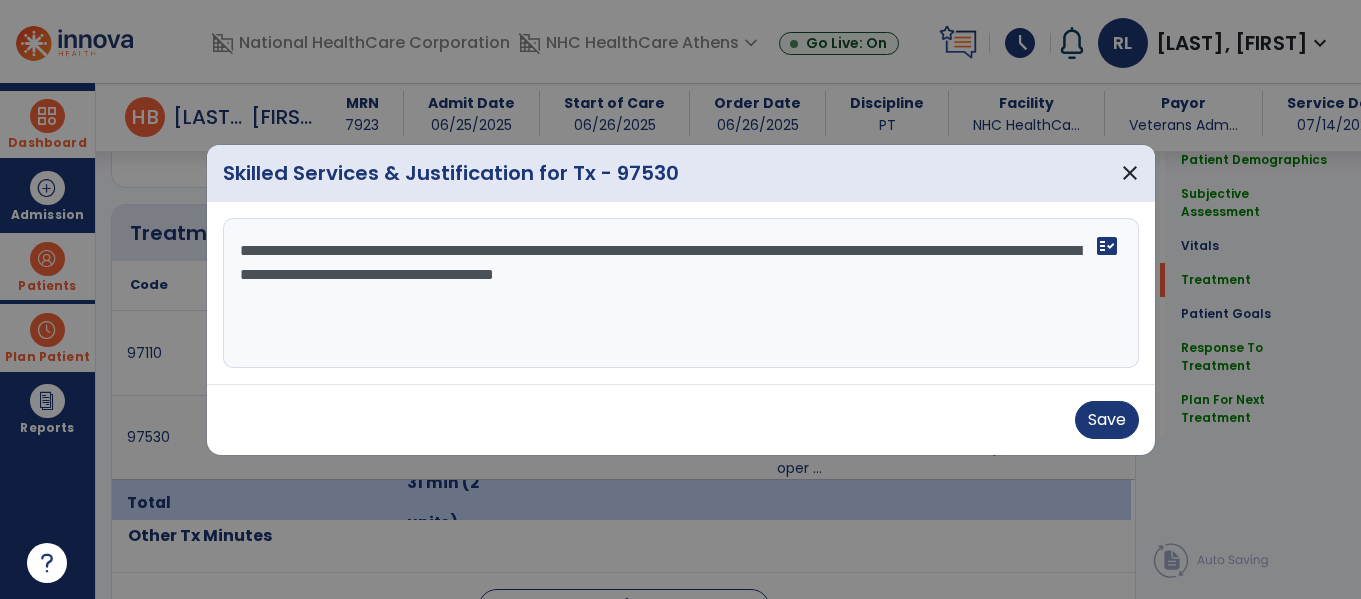 click on "**********" at bounding box center (681, 293) 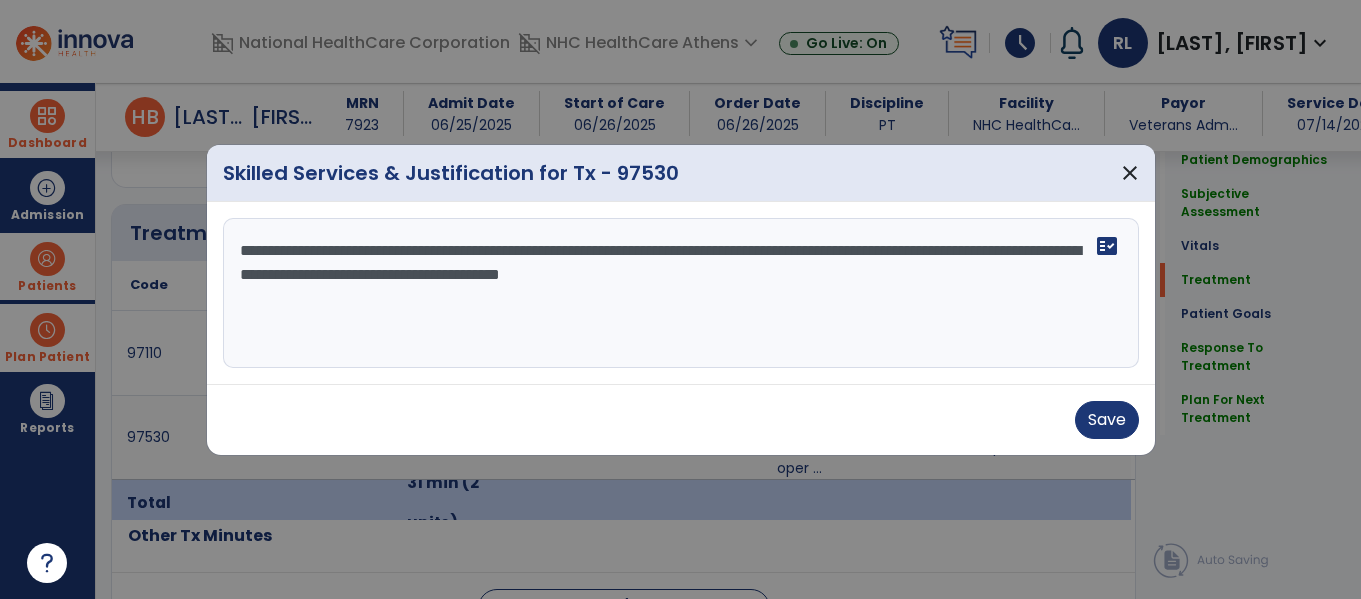 paste on "**********" 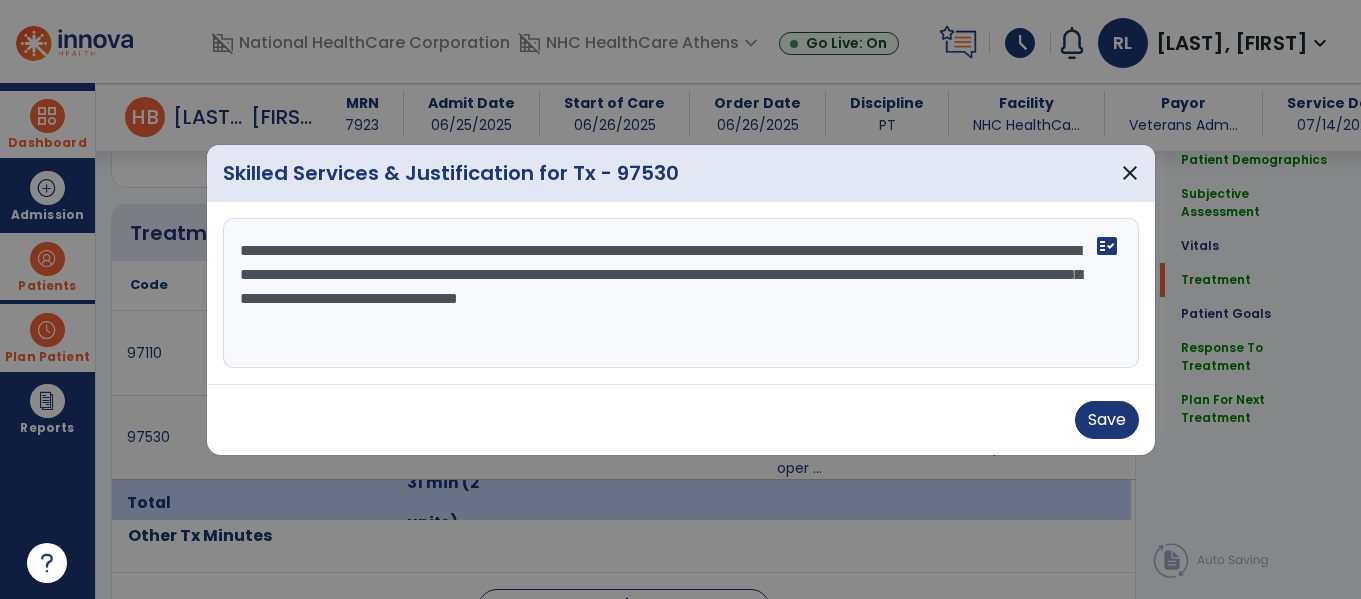 click on "**********" at bounding box center (681, 293) 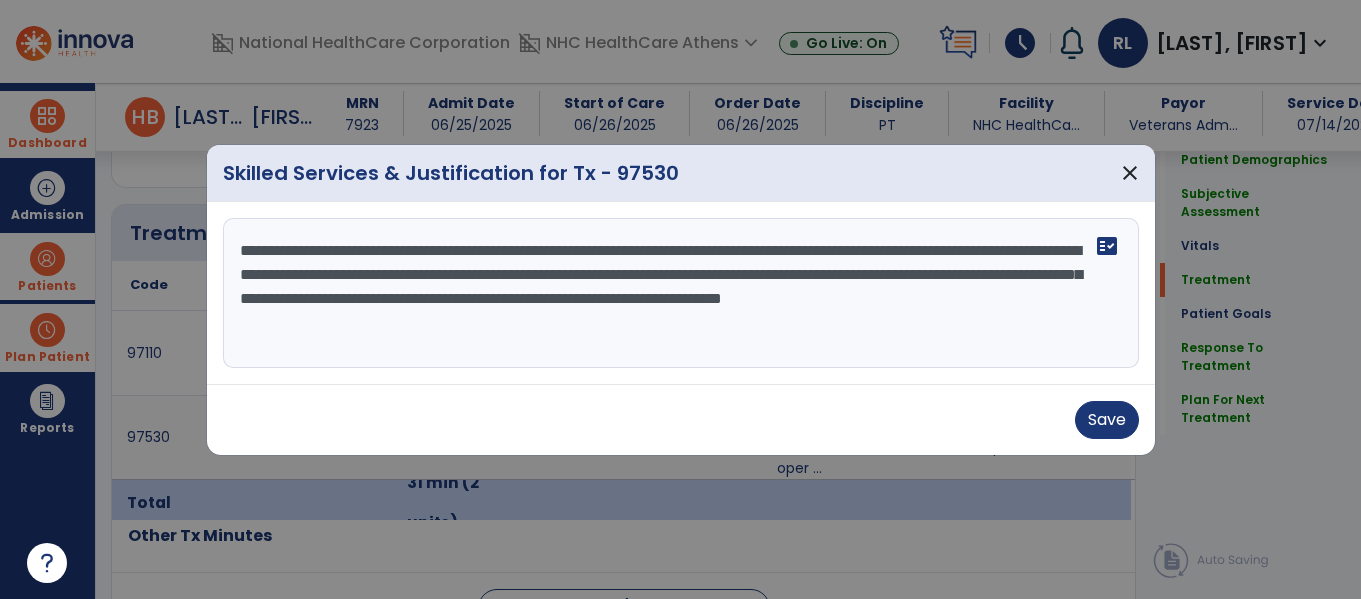drag, startPoint x: 401, startPoint y: 270, endPoint x: 324, endPoint y: 351, distance: 111.75867 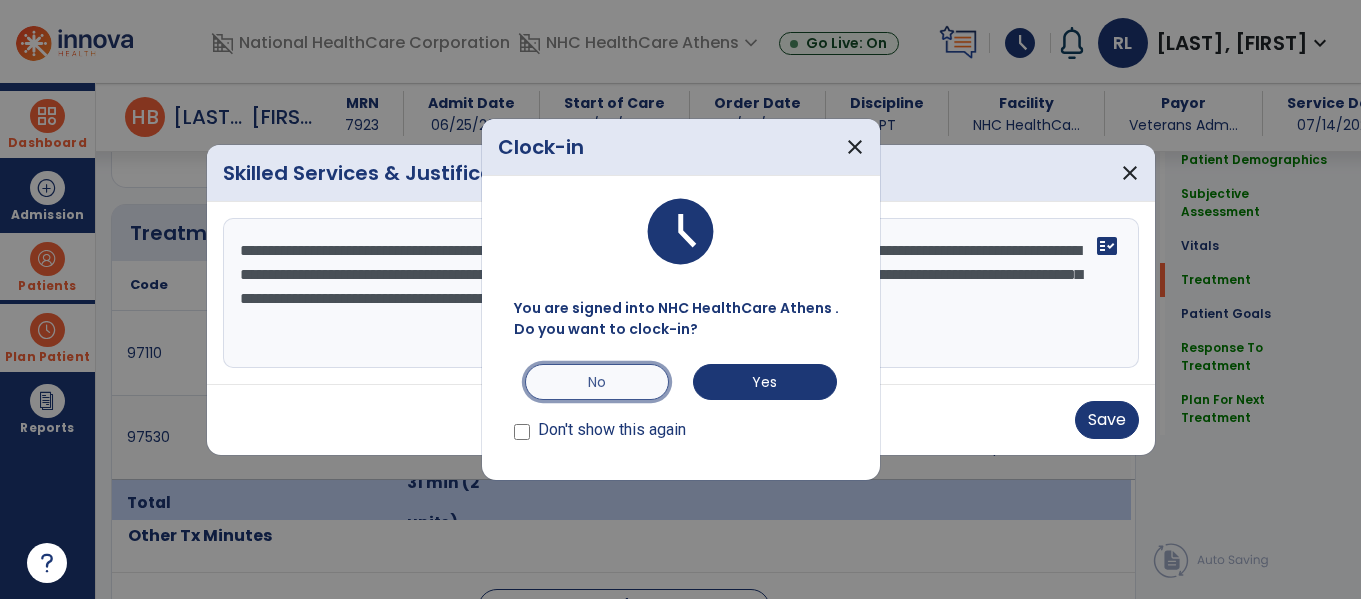 click on "No" at bounding box center [597, 382] 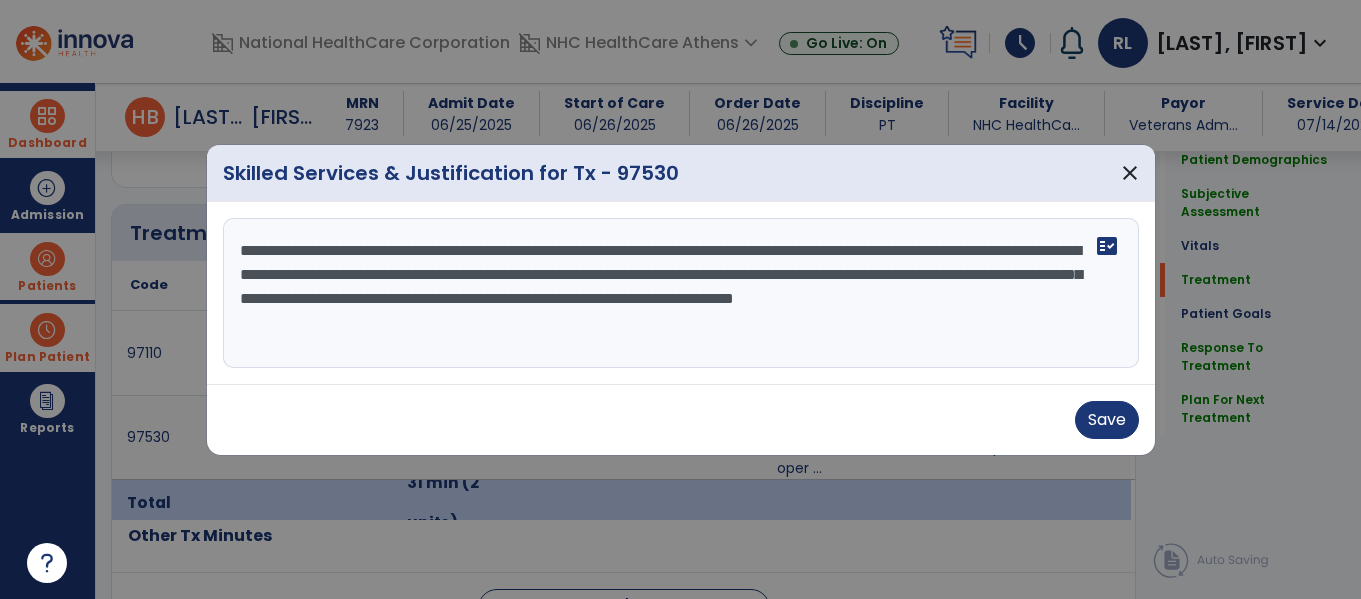 drag, startPoint x: 806, startPoint y: 277, endPoint x: 727, endPoint y: 272, distance: 79.15807 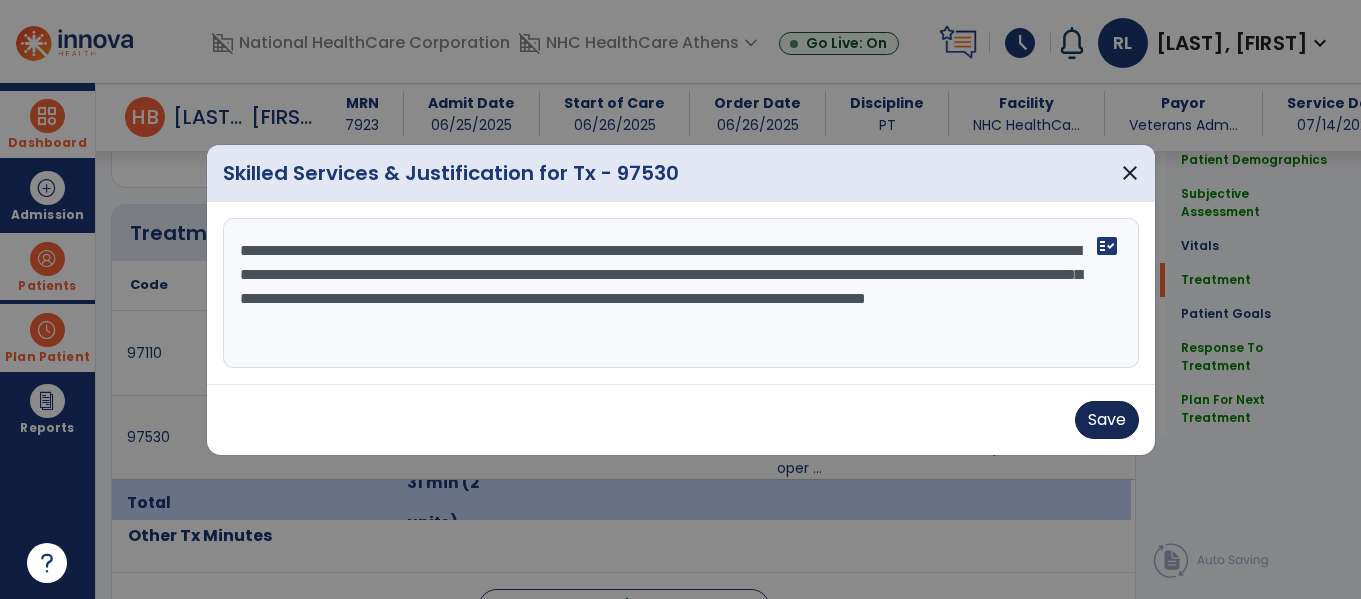 type on "**********" 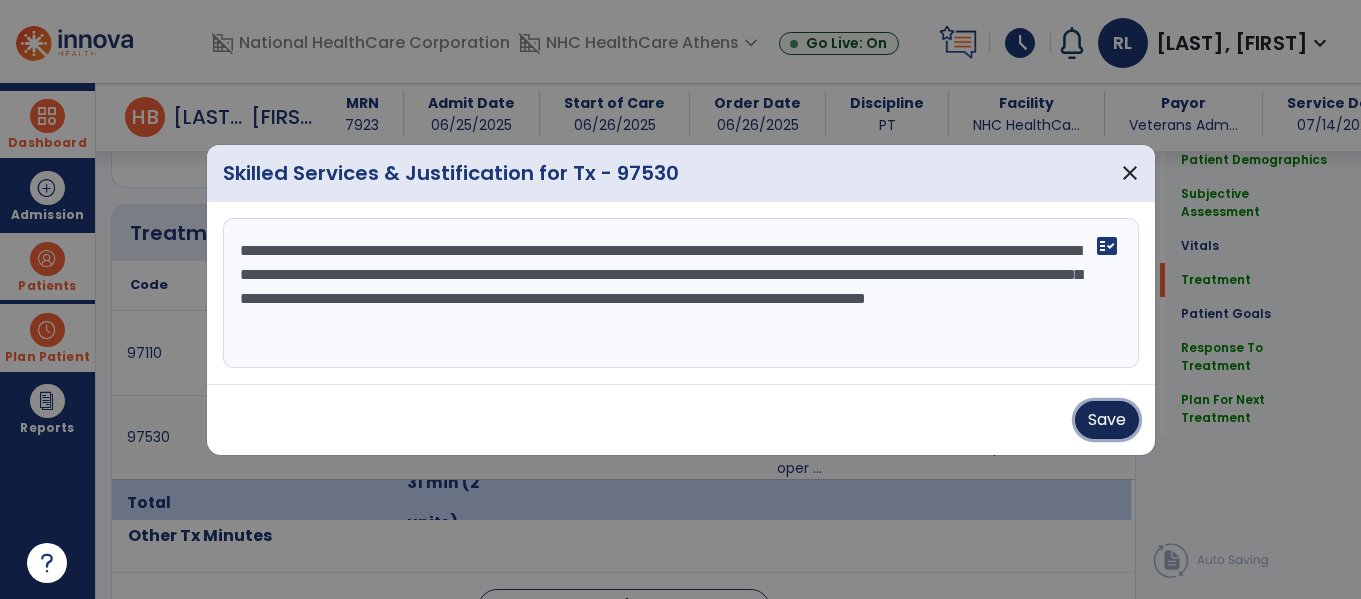 click on "Save" at bounding box center [1107, 420] 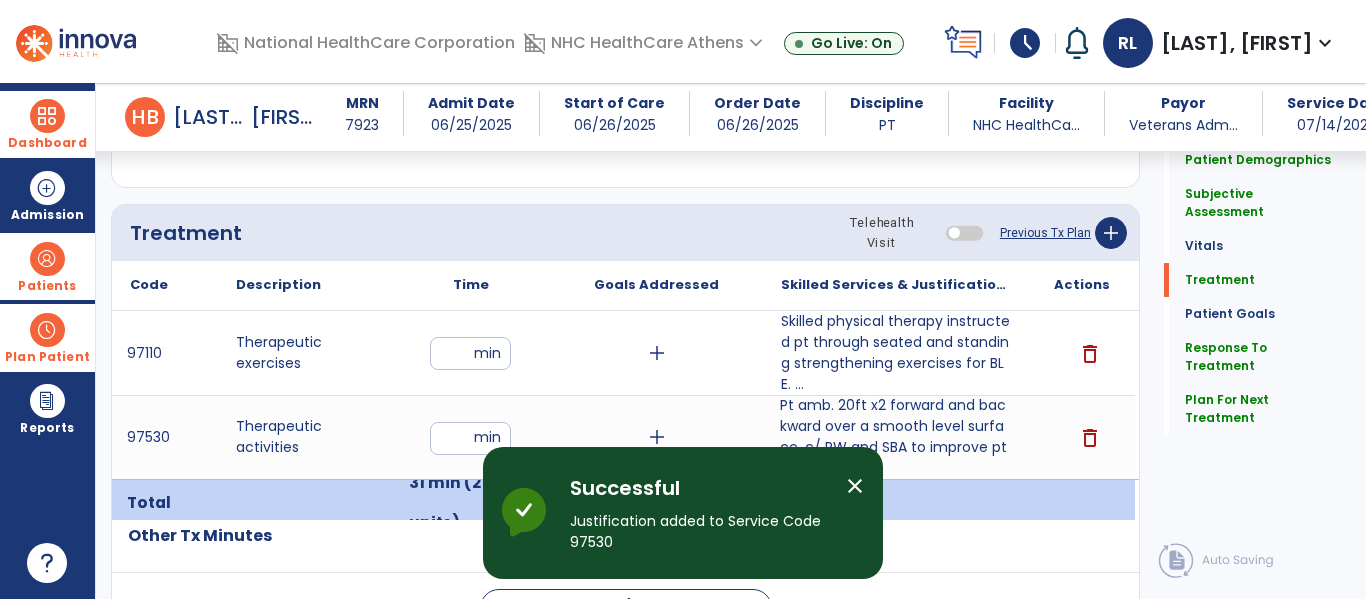 click on "close" at bounding box center [855, 486] 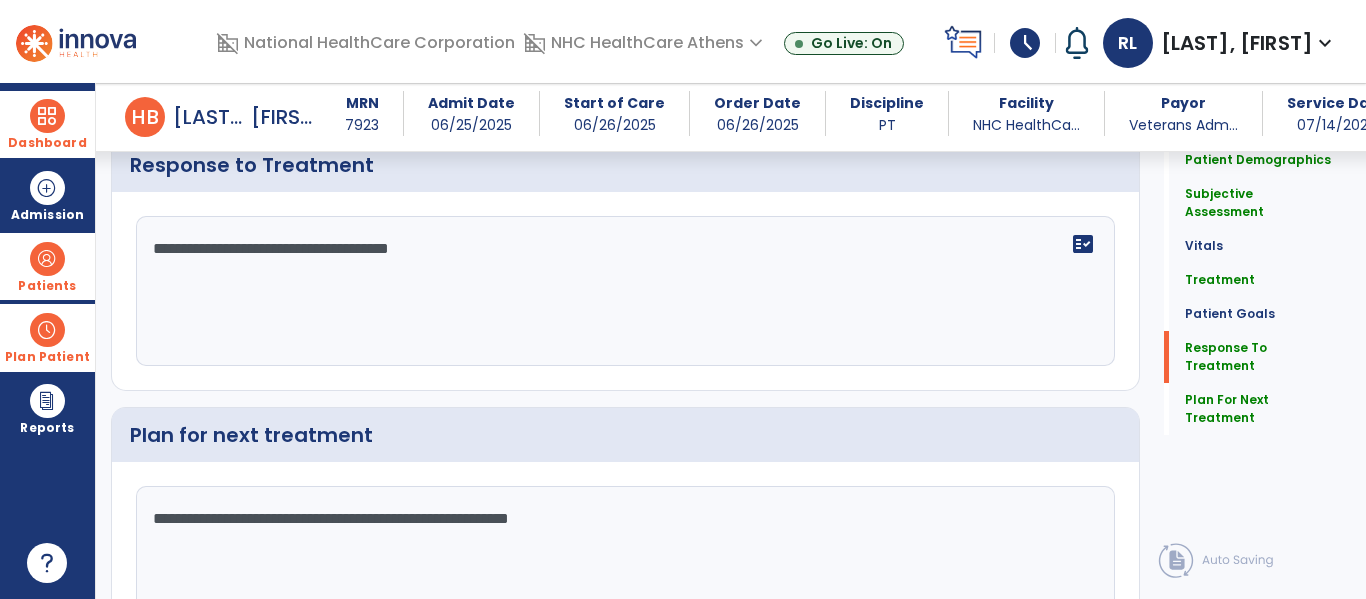 scroll, scrollTop: 2731, scrollLeft: 0, axis: vertical 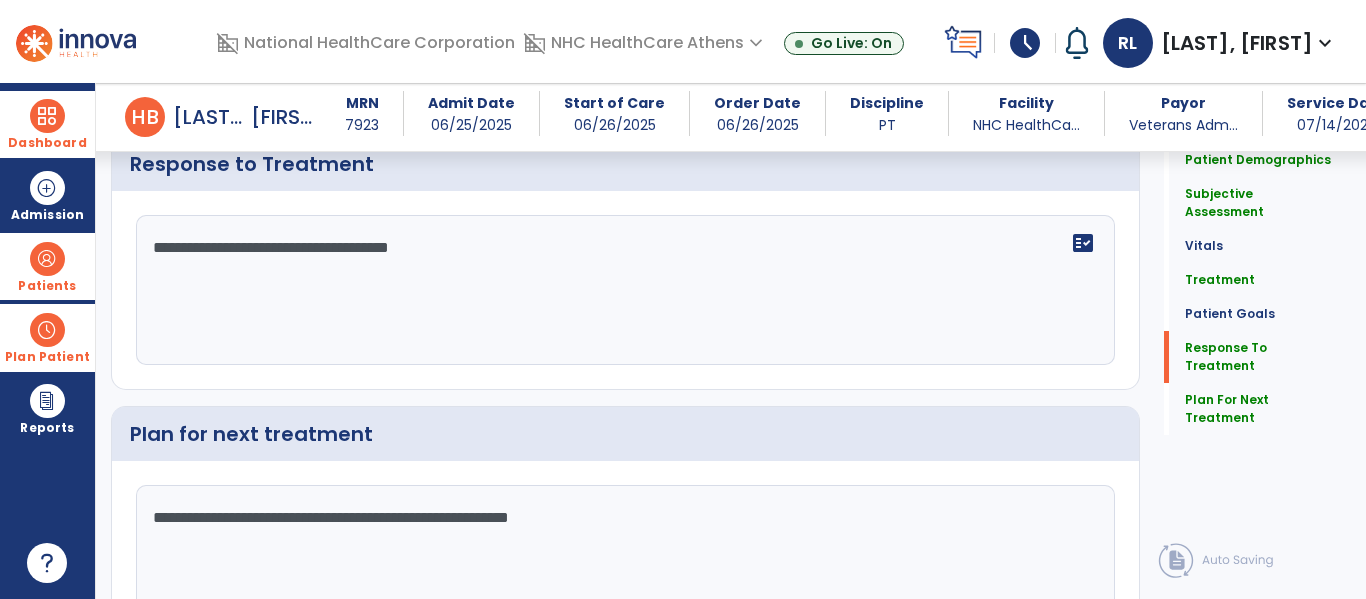 click on "**********" 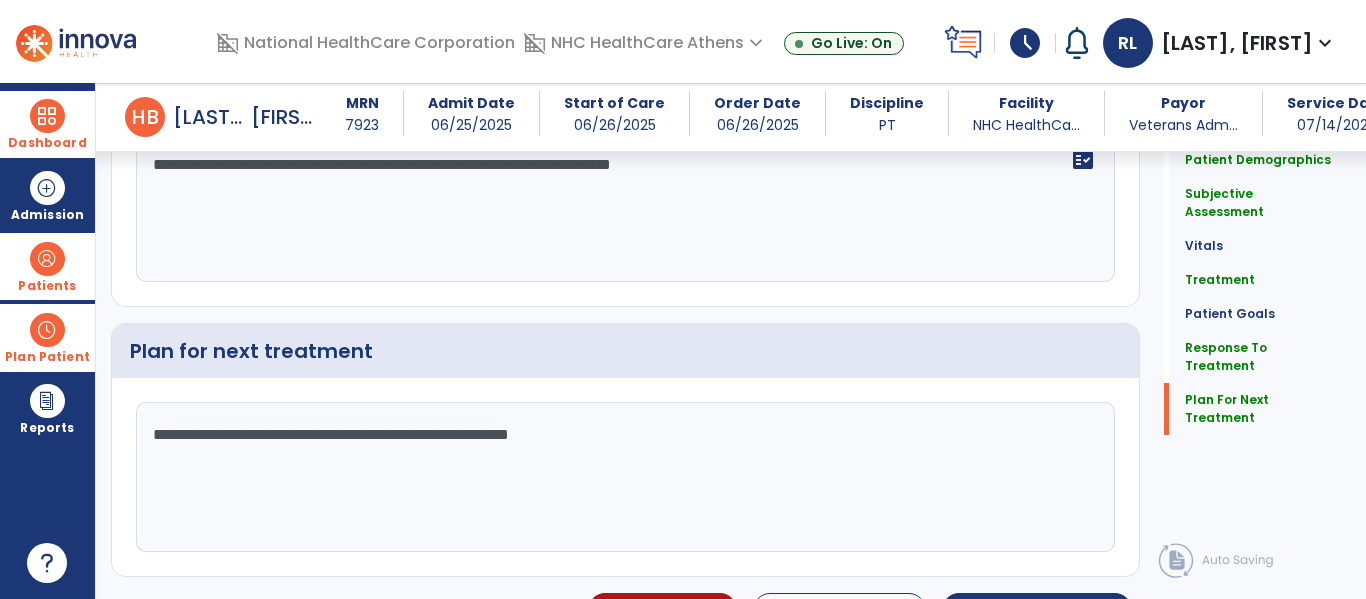 scroll, scrollTop: 2858, scrollLeft: 0, axis: vertical 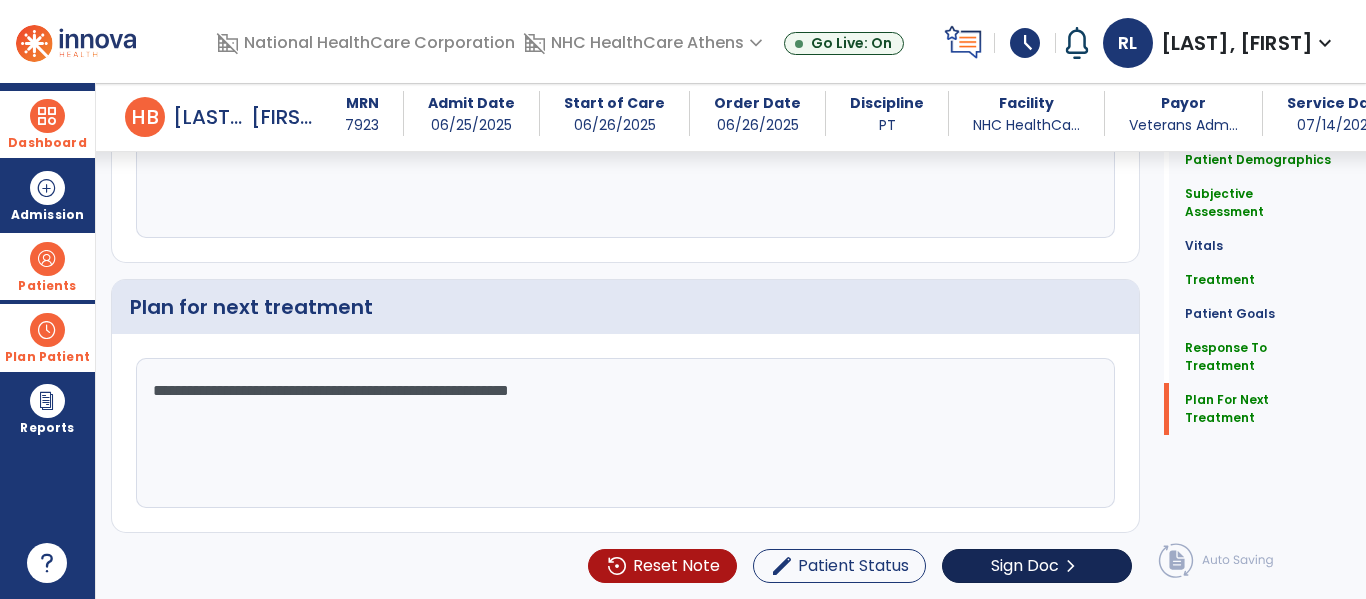 type on "**********" 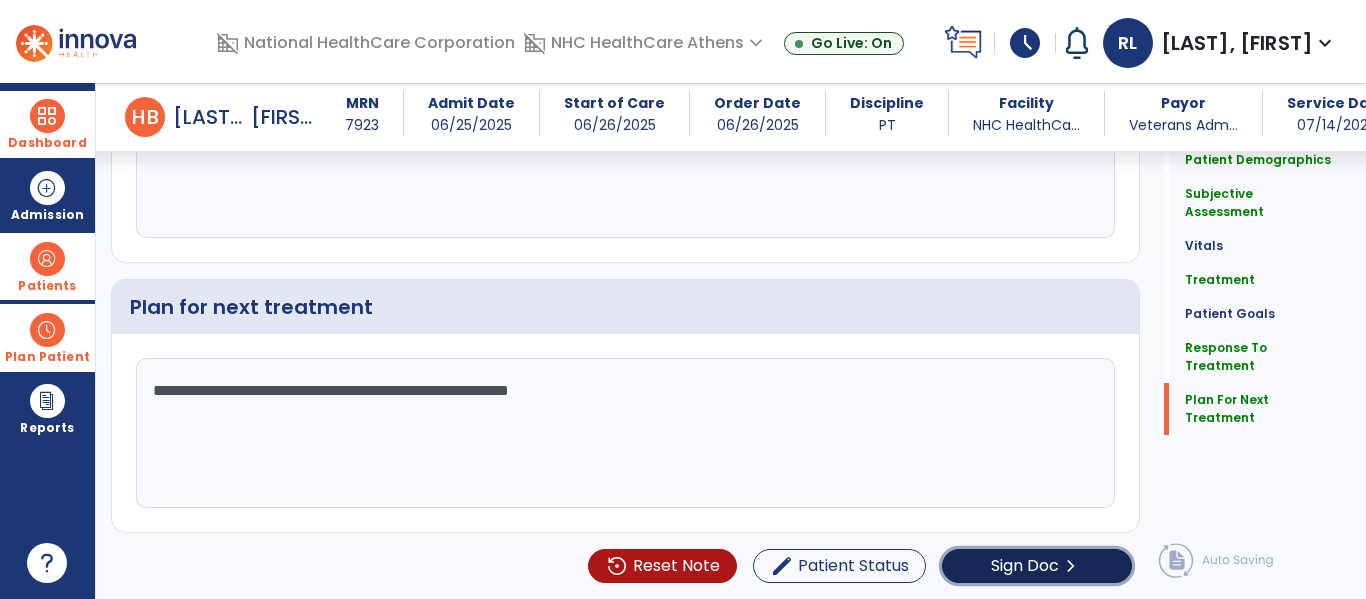 click on "chevron_right" 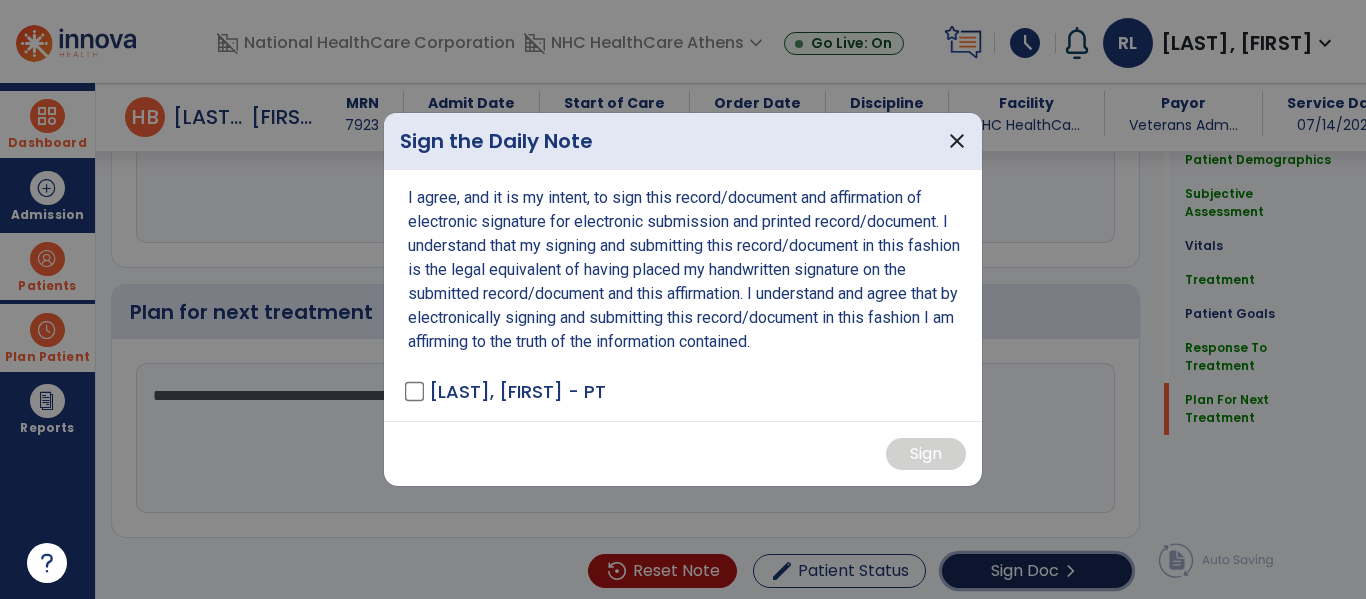 scroll, scrollTop: 2858, scrollLeft: 0, axis: vertical 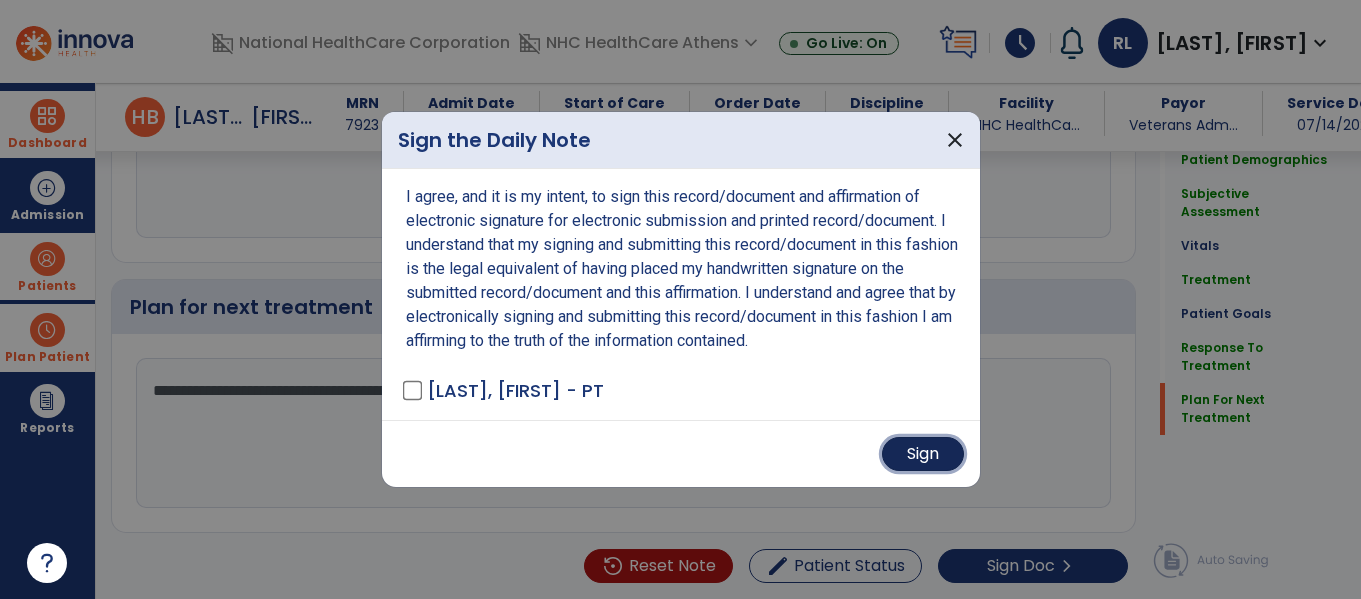 click on "Sign" at bounding box center [923, 454] 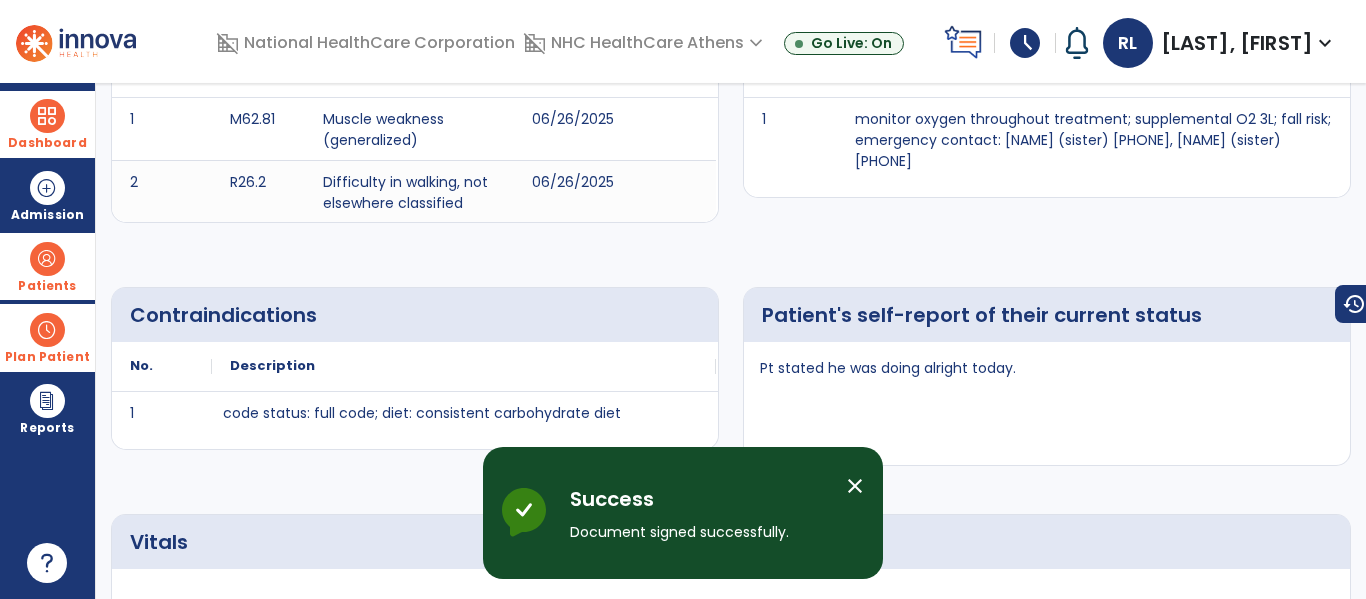 scroll, scrollTop: 0, scrollLeft: 0, axis: both 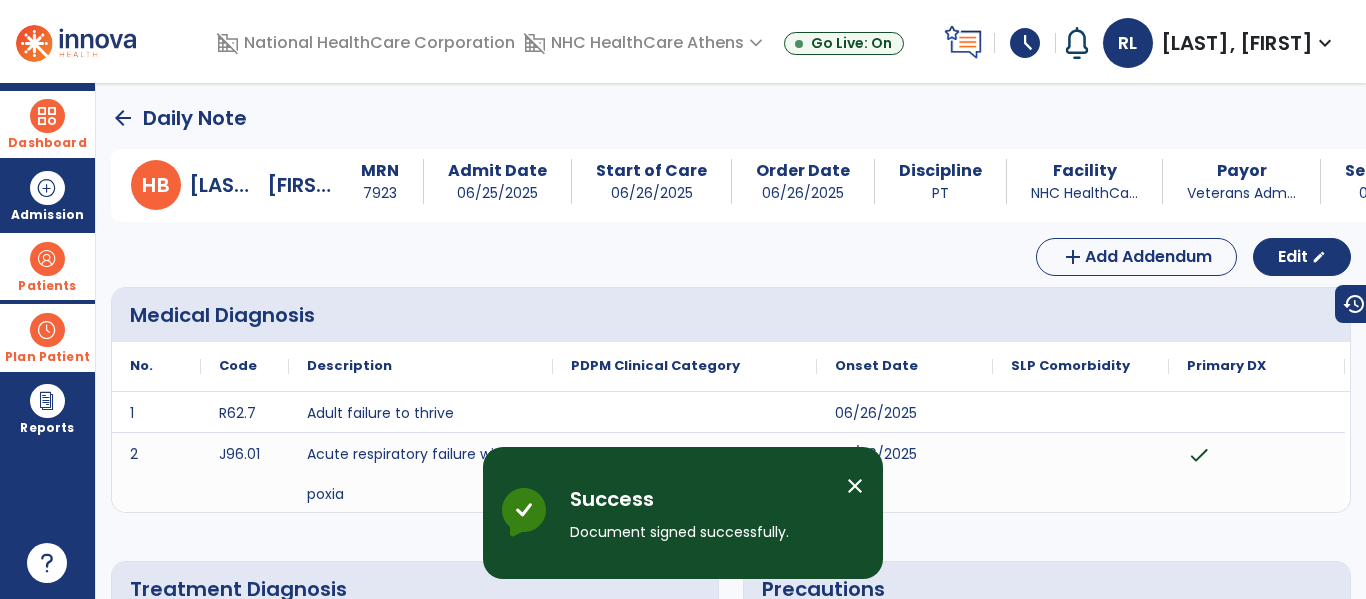 click on "arrow_back" 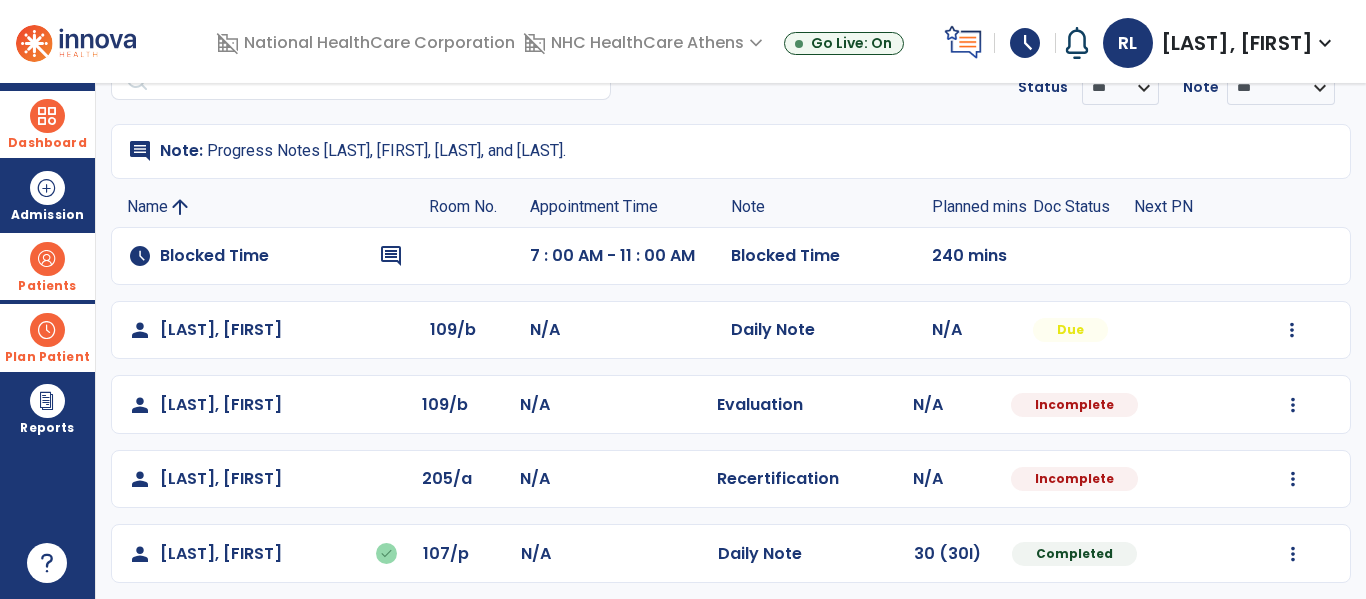 scroll, scrollTop: 102, scrollLeft: 0, axis: vertical 